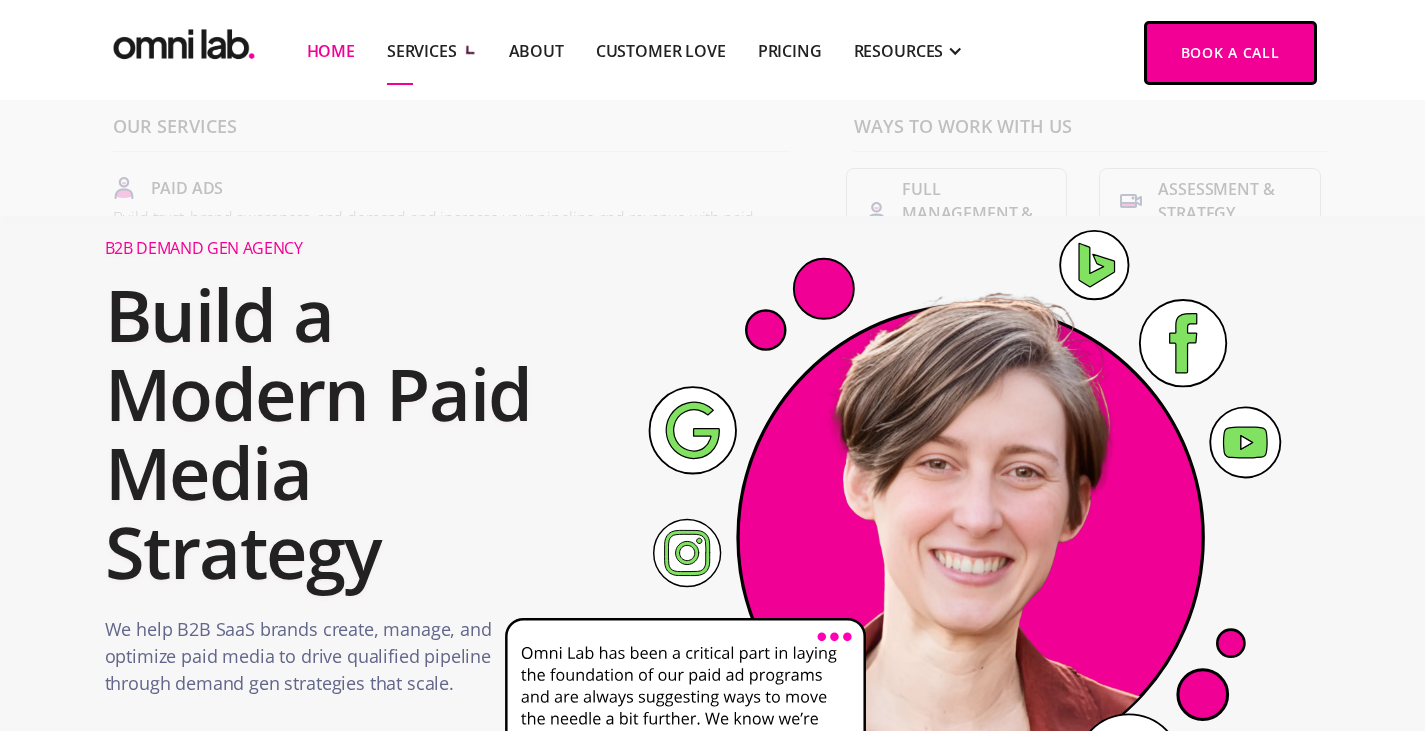 scroll, scrollTop: 0, scrollLeft: 0, axis: both 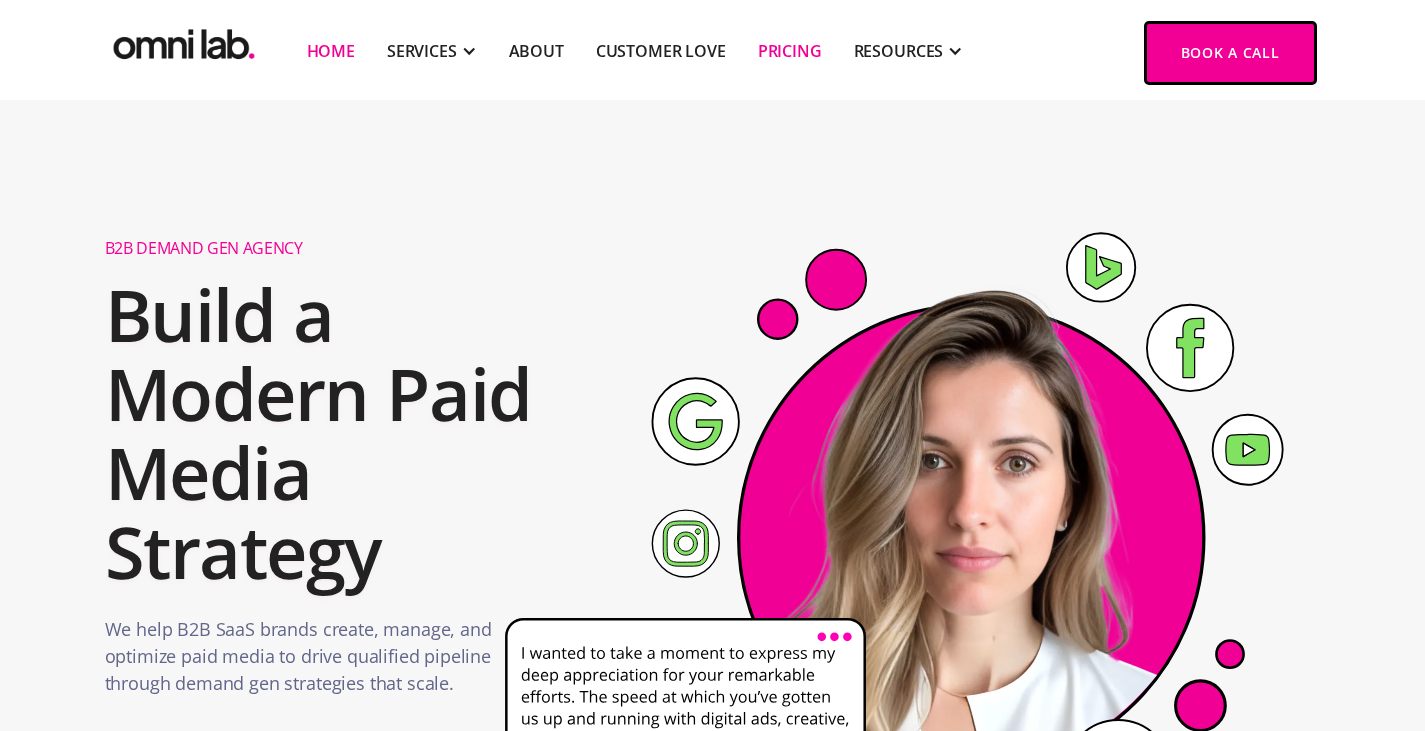 click on "Pricing" at bounding box center (790, 51) 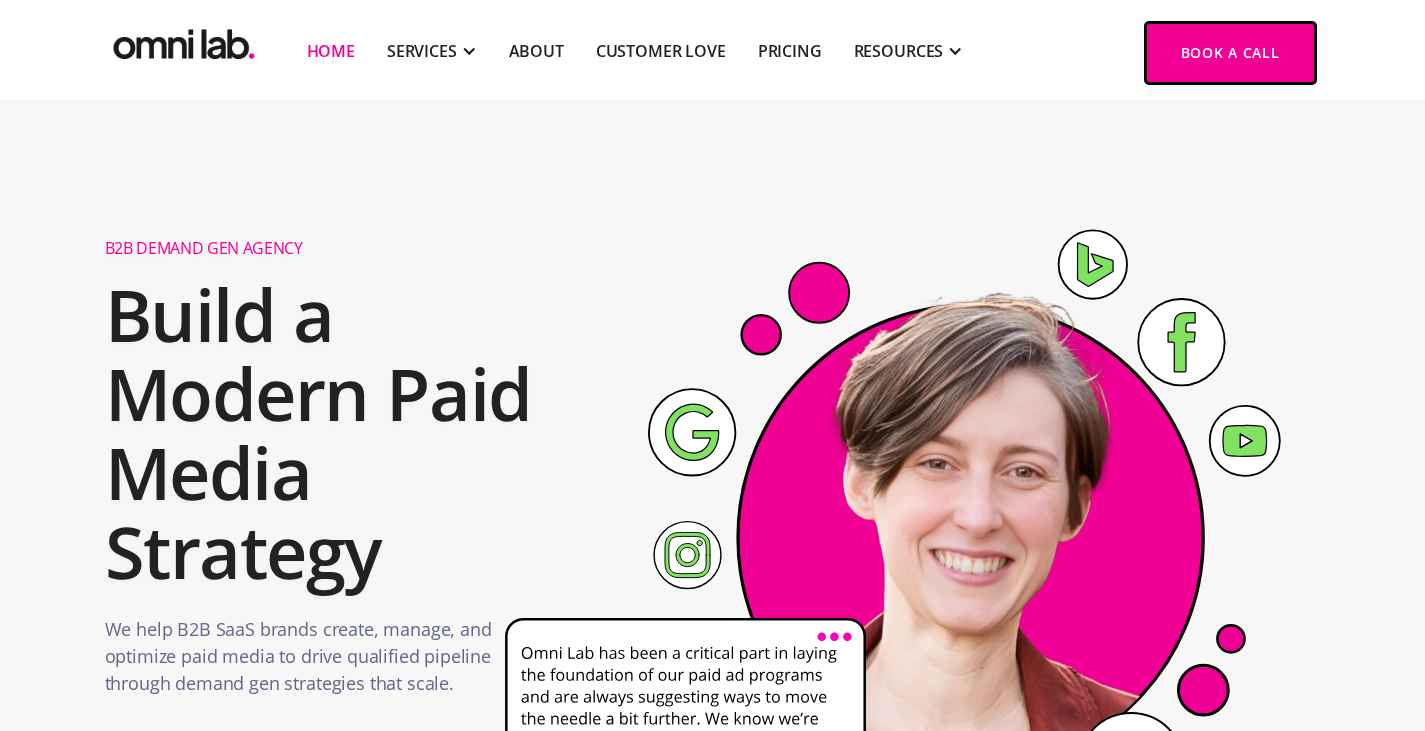 scroll, scrollTop: 0, scrollLeft: 0, axis: both 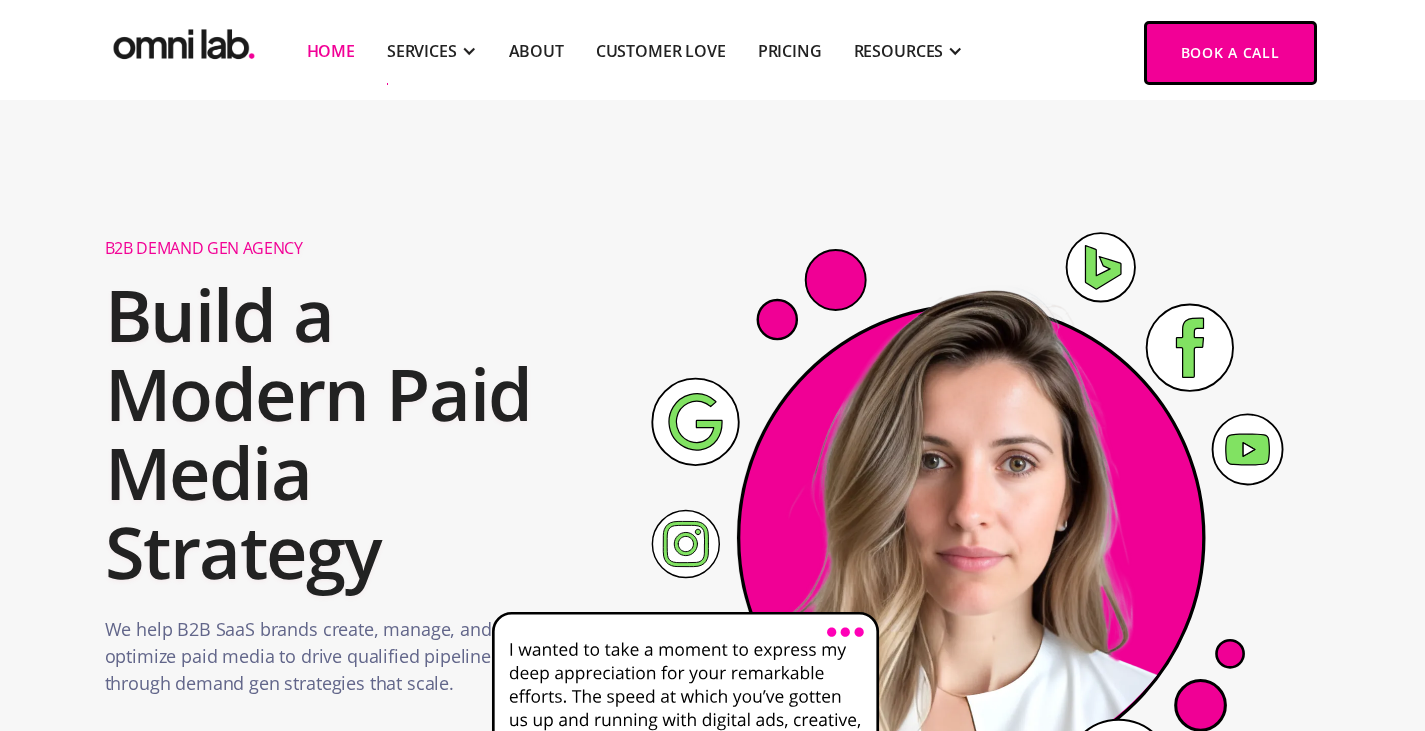 click on "B2B Demand Gen Agency Build a Modern Paid Media Strategy We help B2B SaaS brands create, manage, and optimize paid media to drive qualified pipeline through demand gen strategies that scale. Book a Call" at bounding box center [385, 518] 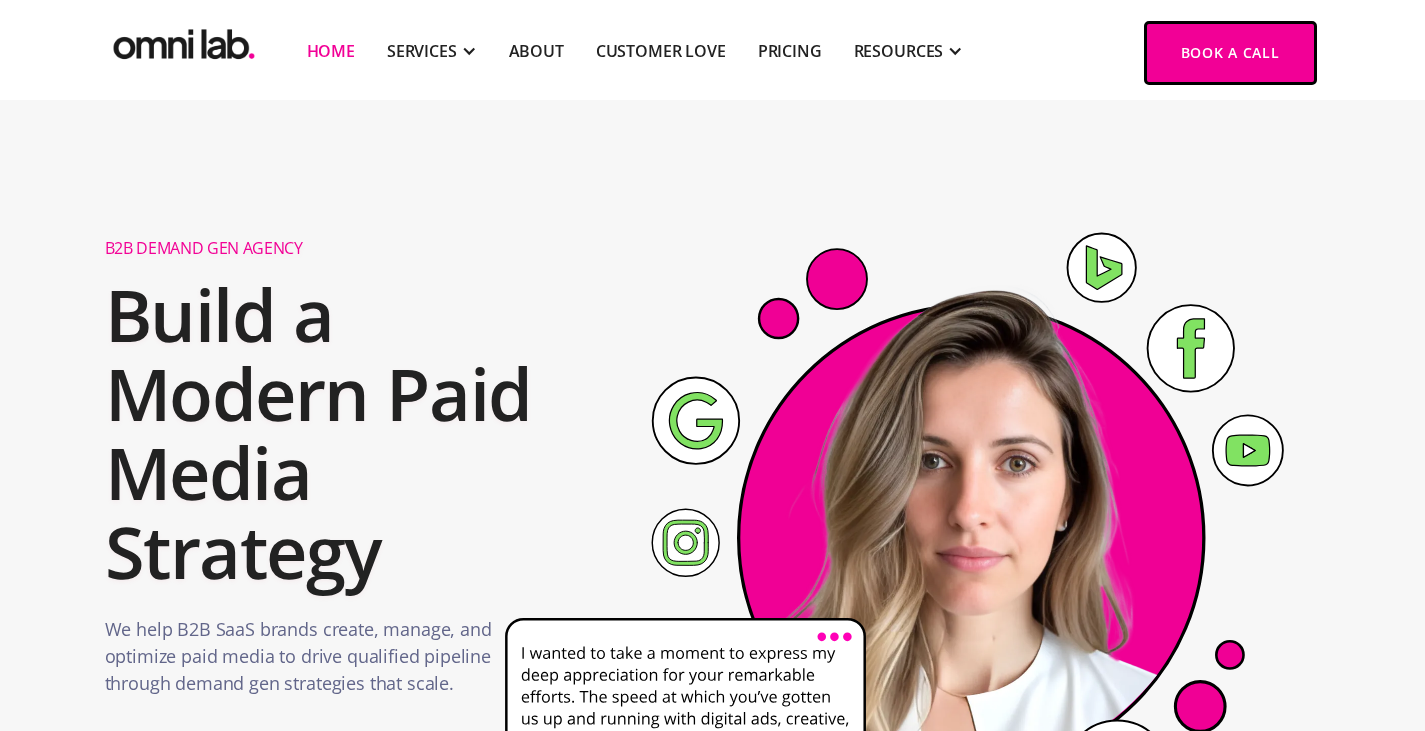 click on "Build a Modern Paid Media Strategy" at bounding box center (355, 433) 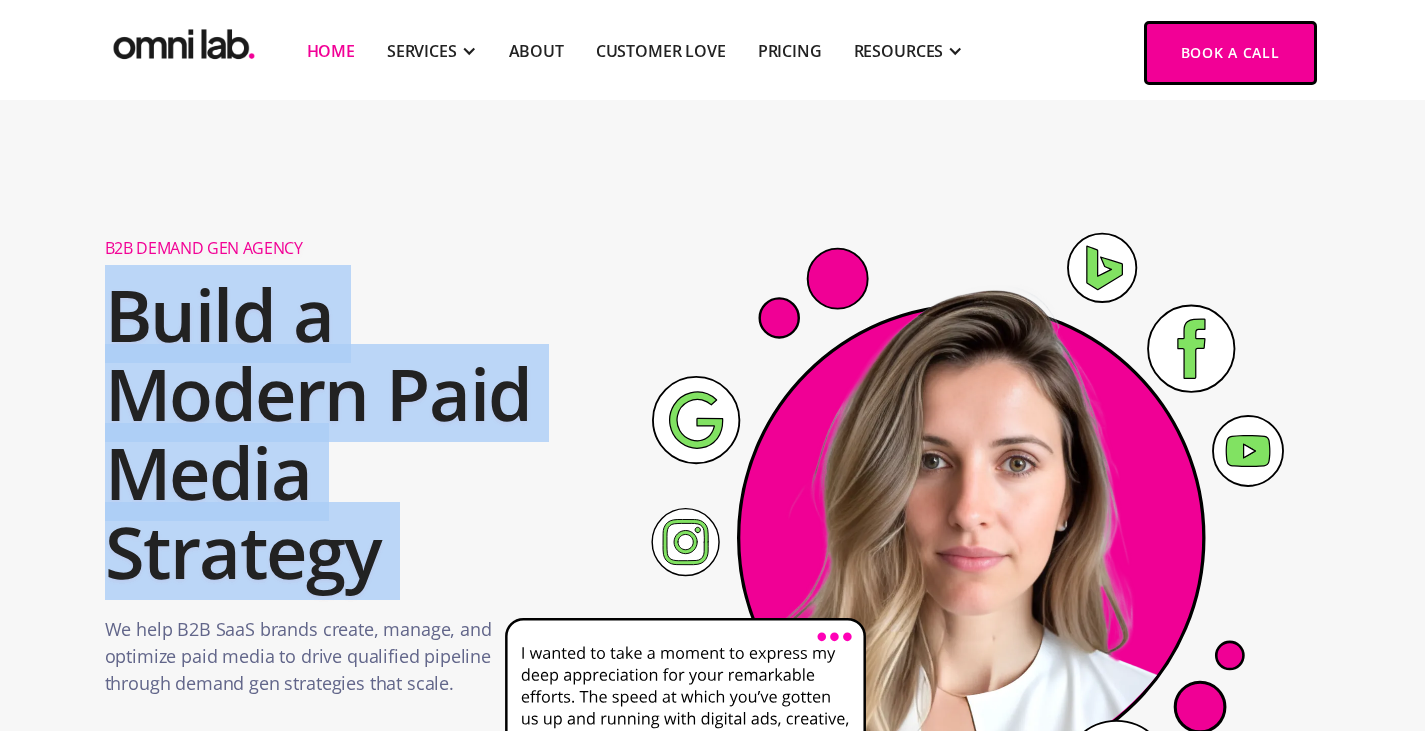 click on "Build a Modern Paid Media Strategy" at bounding box center [355, 433] 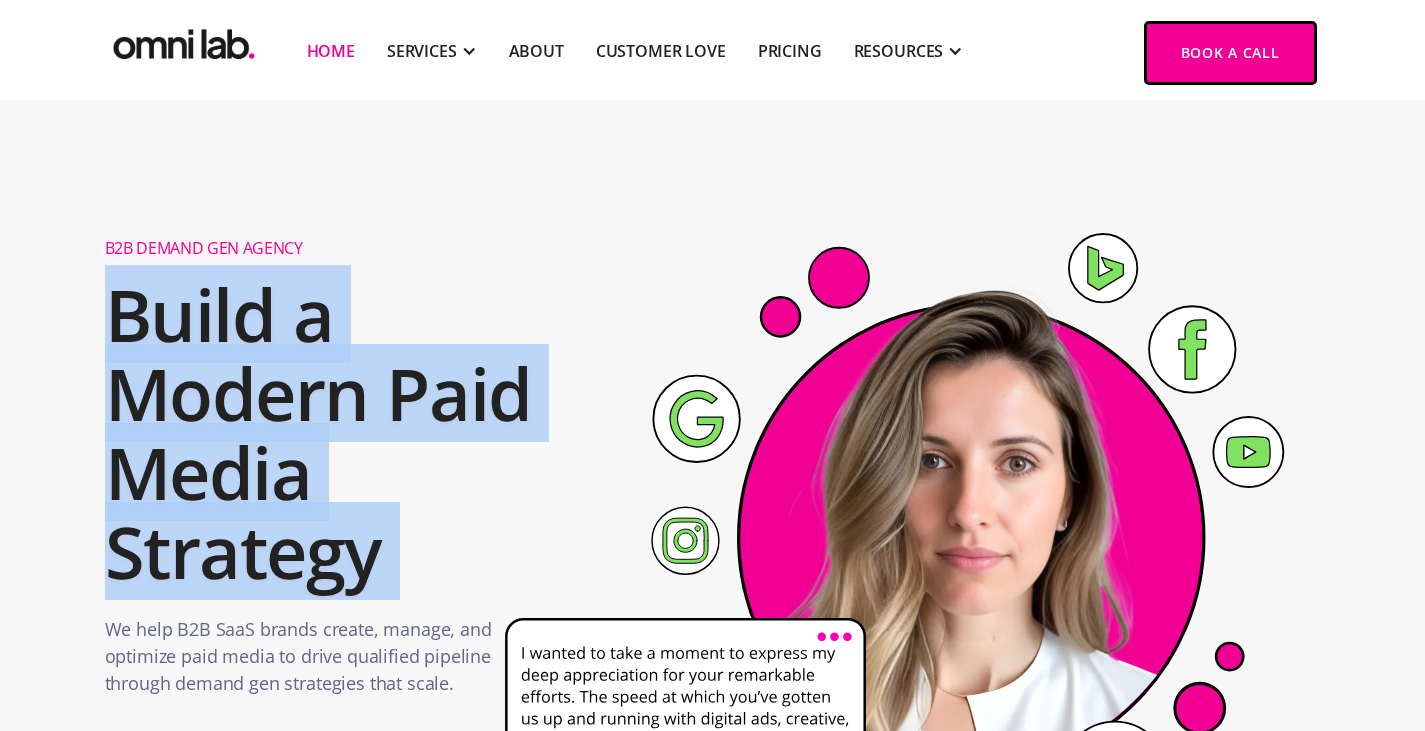 click on "Build a Modern Paid Media Strategy" at bounding box center [355, 433] 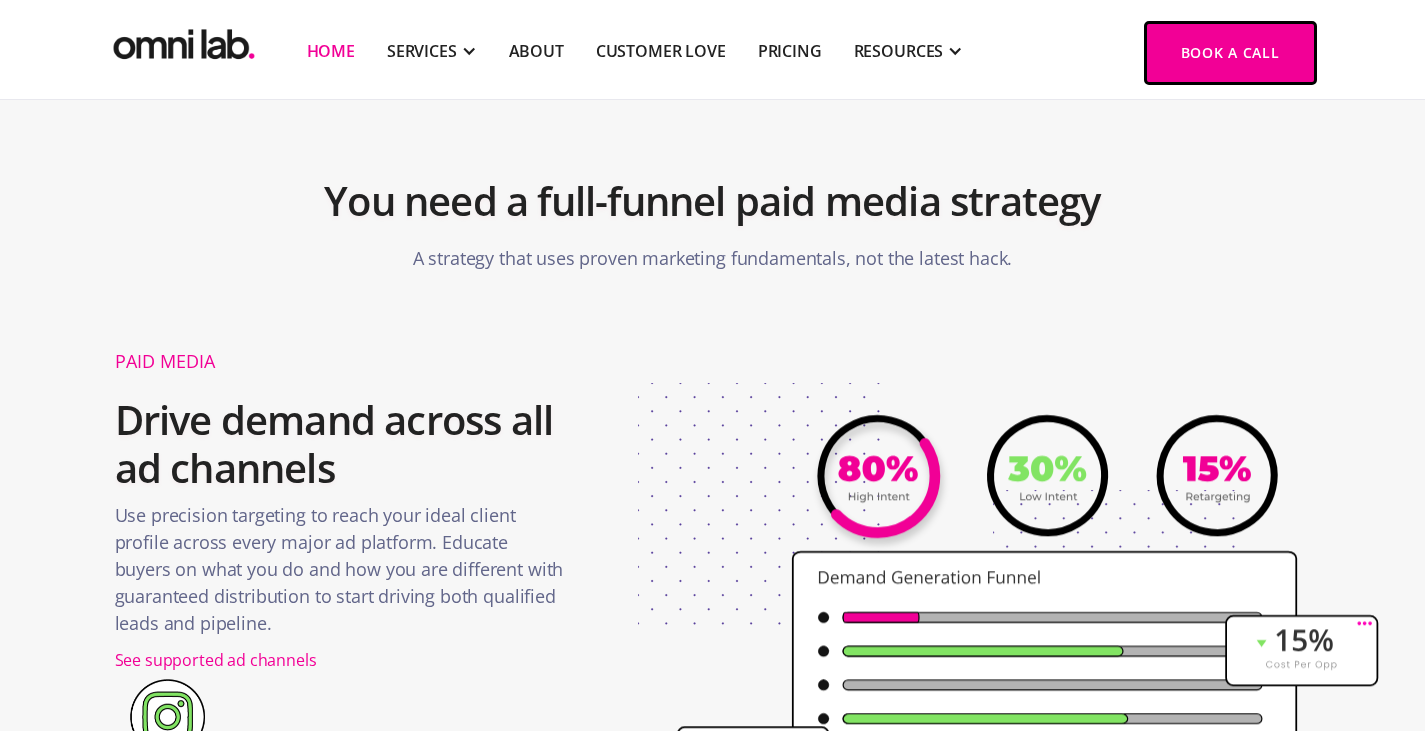 scroll, scrollTop: 2170, scrollLeft: 0, axis: vertical 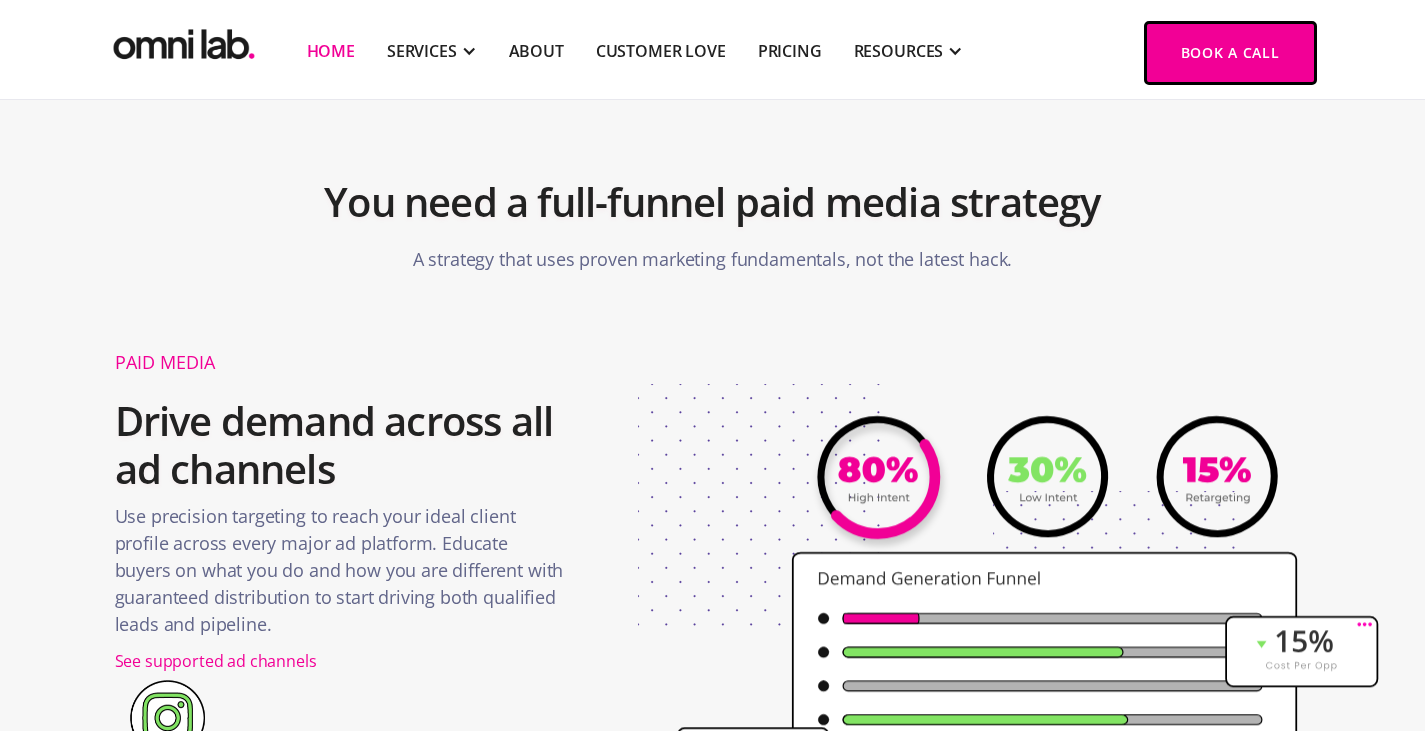 click on "Drive demand across all ad channels" at bounding box center [341, 445] 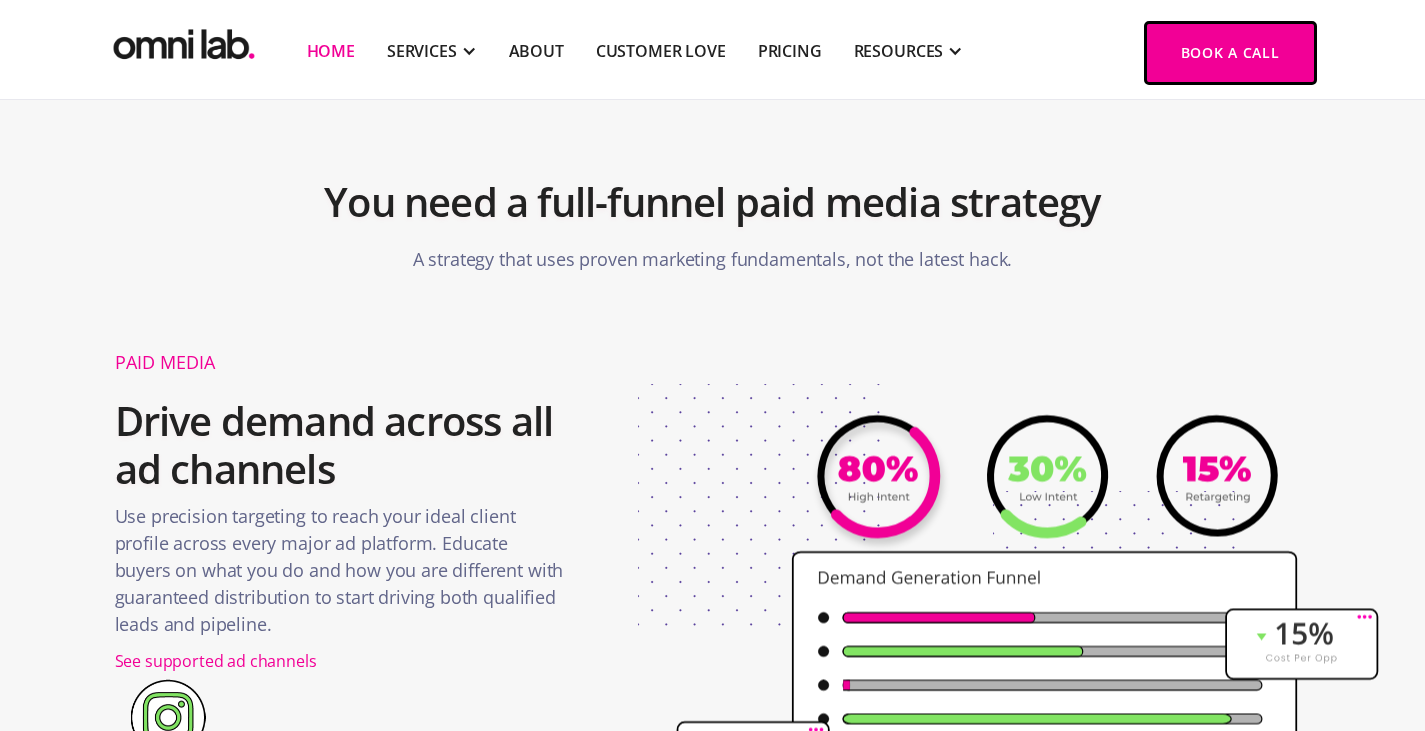 click on "Drive demand across all ad channels" at bounding box center [341, 445] 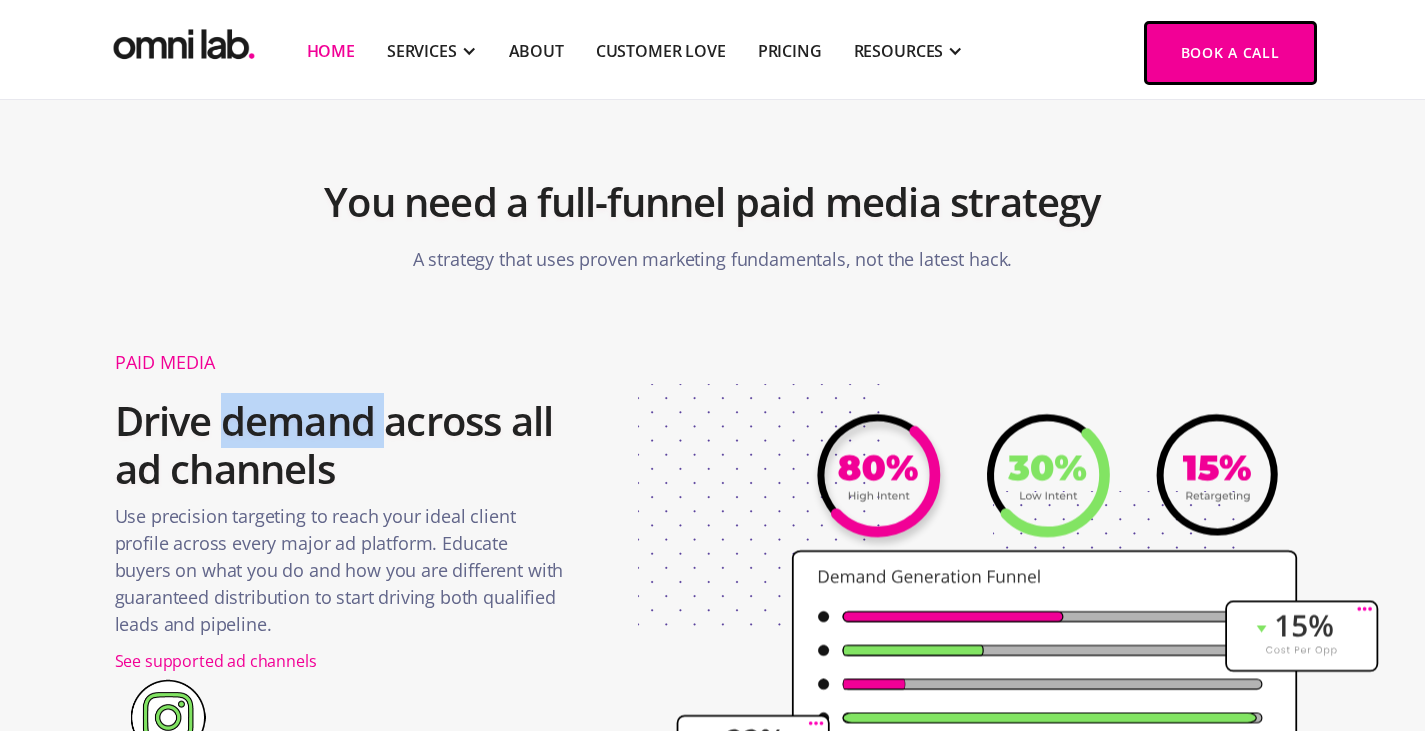 click on "Drive demand across all ad channels" at bounding box center [341, 445] 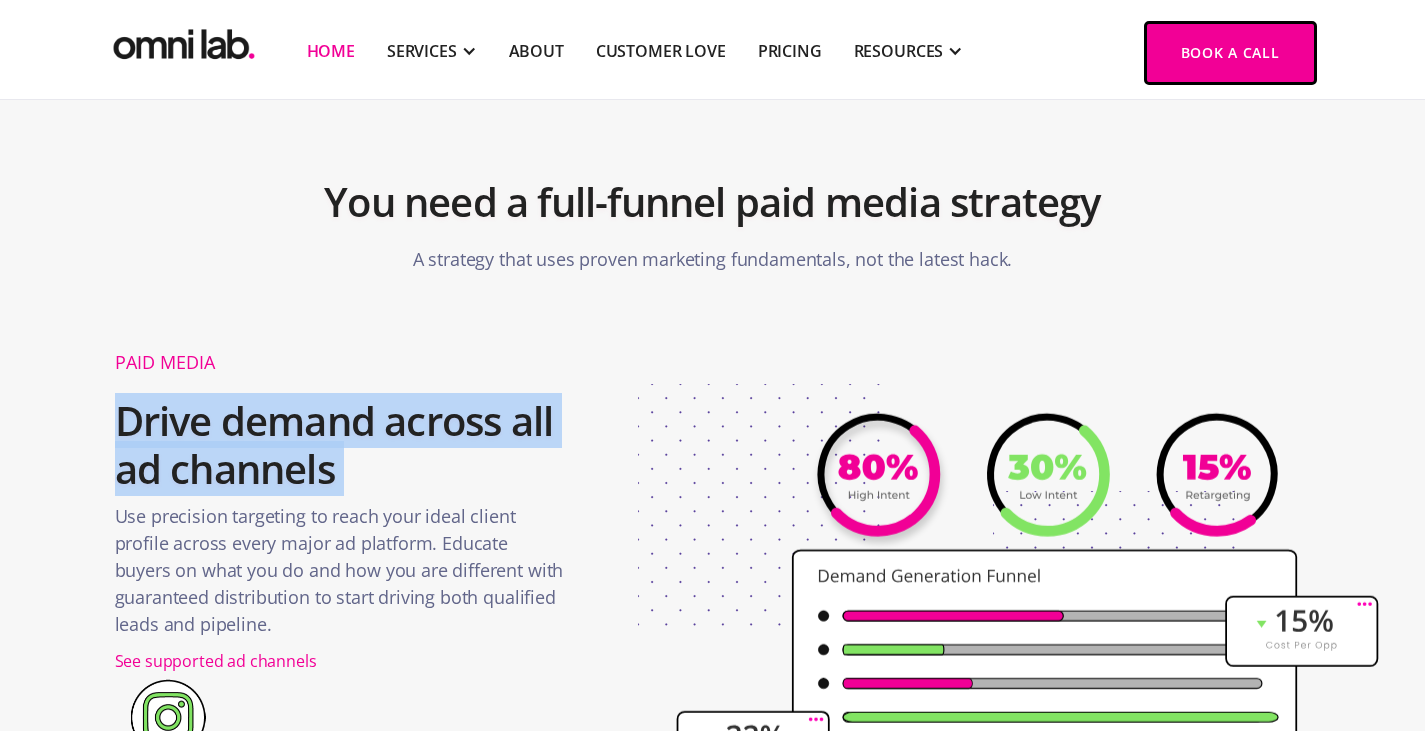 click on "Drive demand across all ad channels" at bounding box center [341, 445] 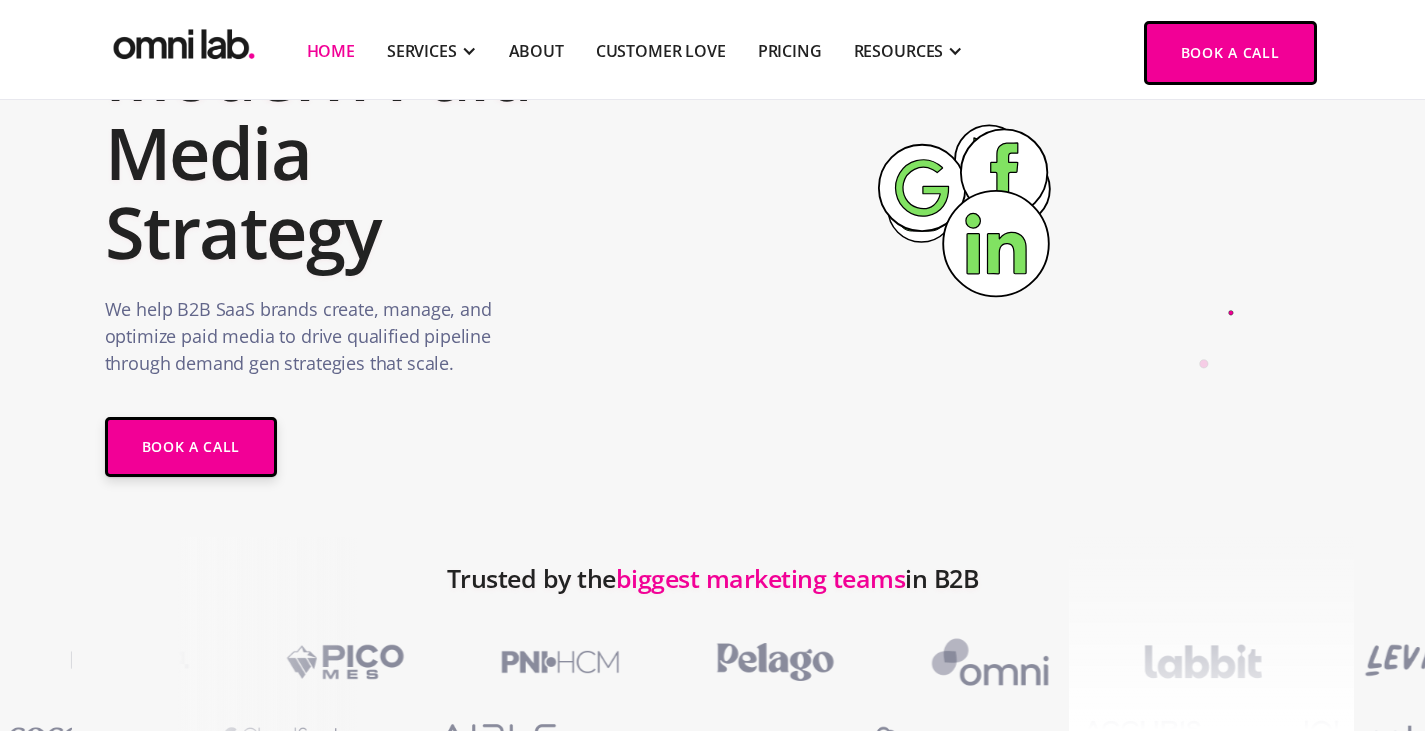 scroll, scrollTop: 0, scrollLeft: 0, axis: both 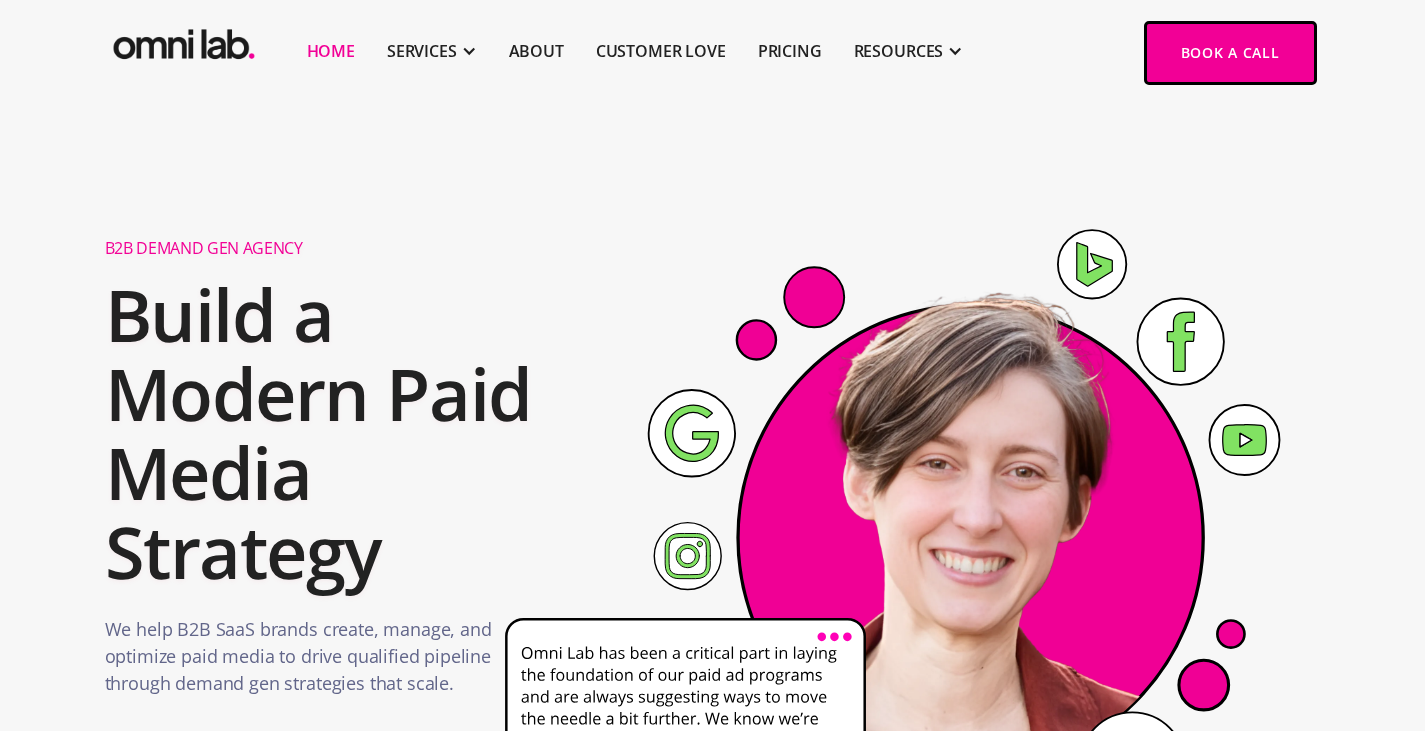 click on "Build a Modern Paid Media Strategy" at bounding box center (355, 433) 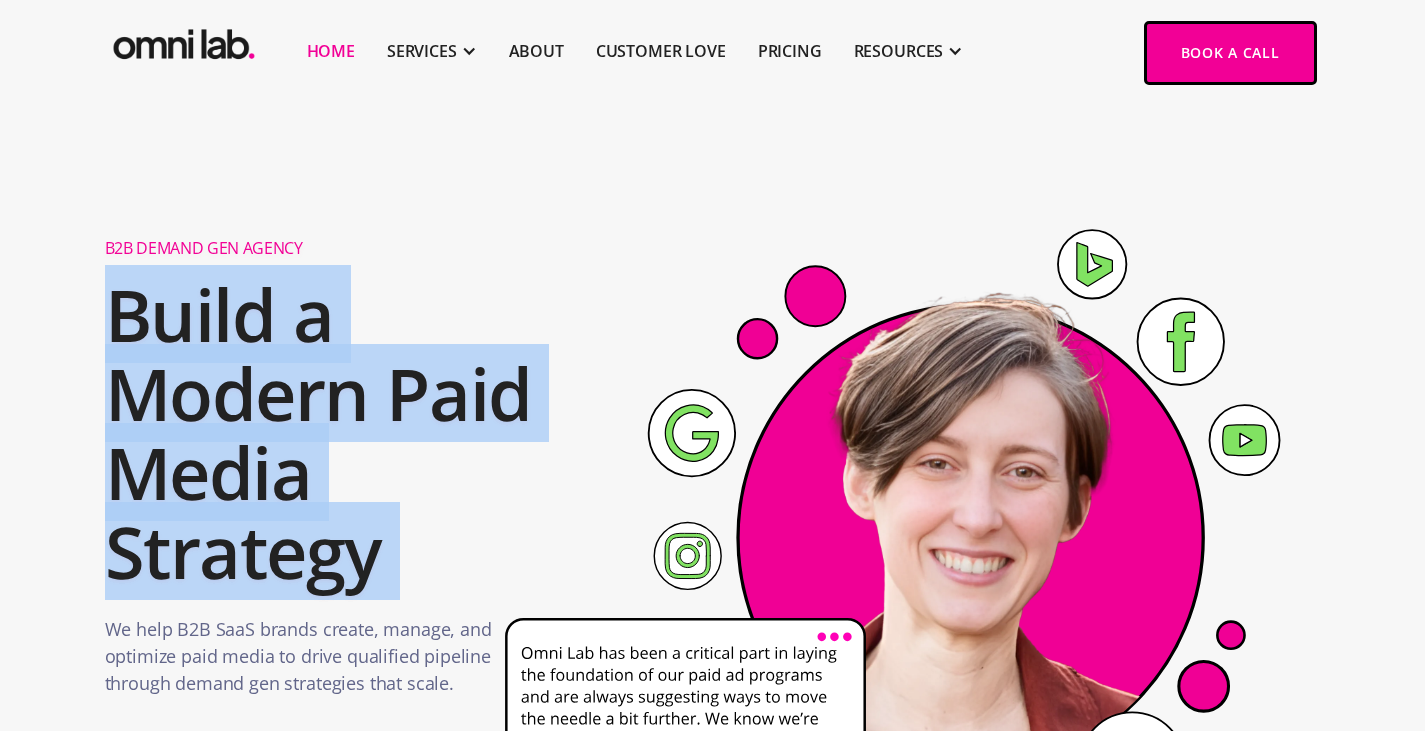 drag, startPoint x: 244, startPoint y: 338, endPoint x: 188, endPoint y: 247, distance: 106.850365 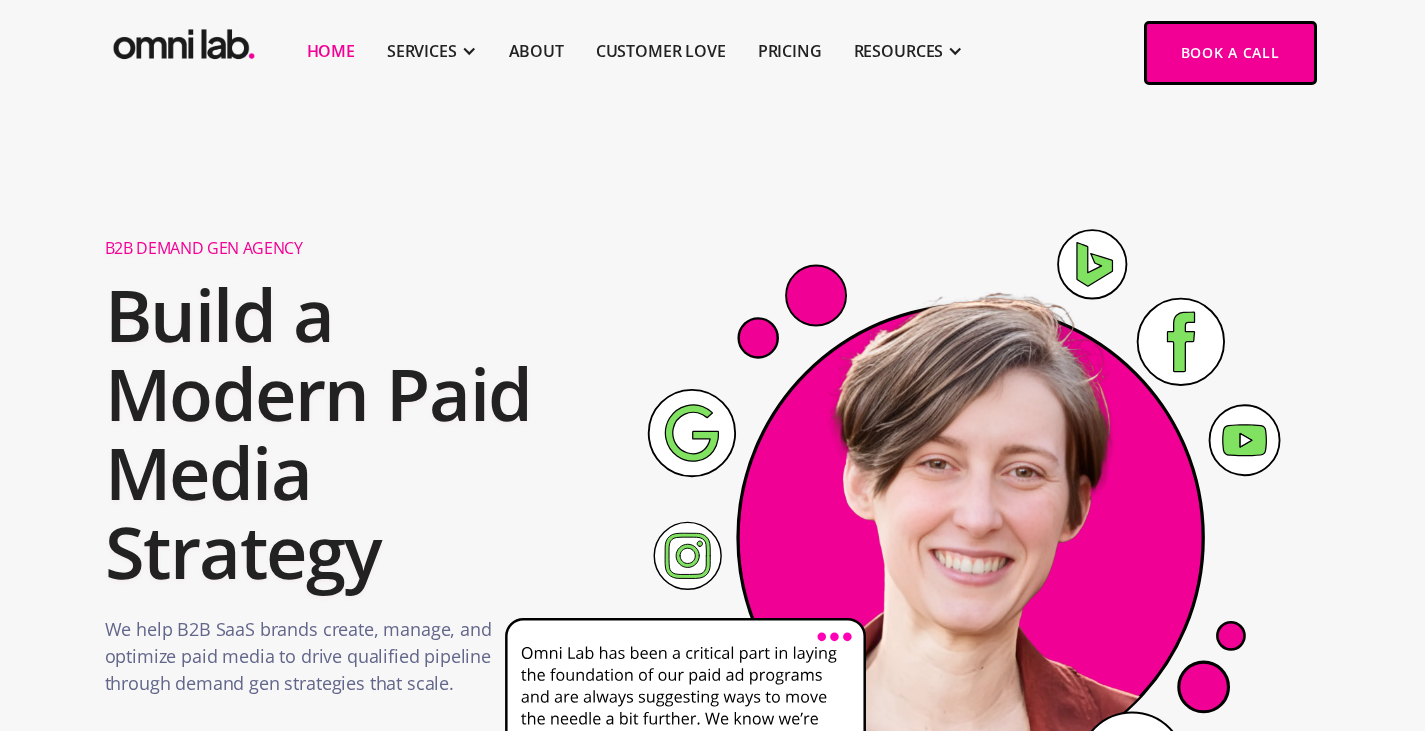 click on "Build a Modern Paid Media Strategy" at bounding box center [355, 433] 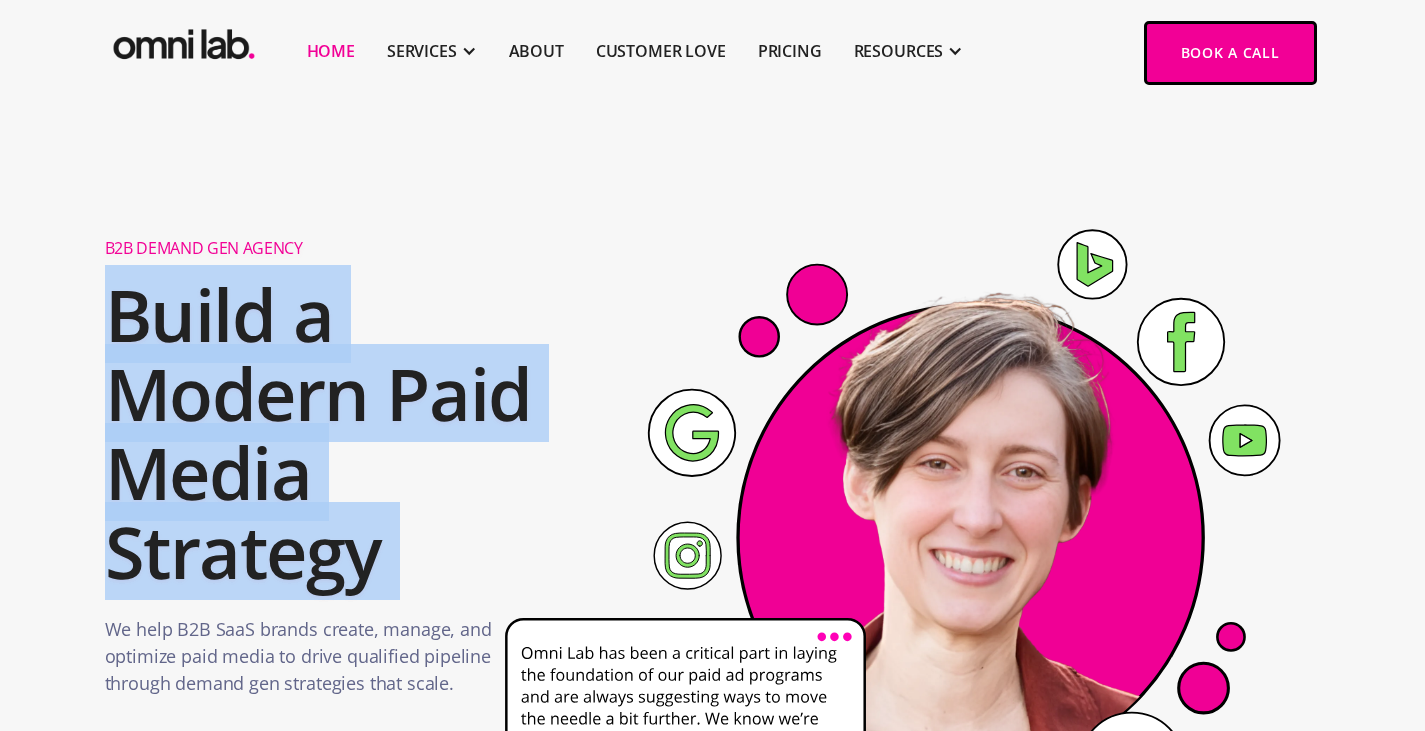 drag, startPoint x: 188, startPoint y: 247, endPoint x: 290, endPoint y: 306, distance: 117.83463 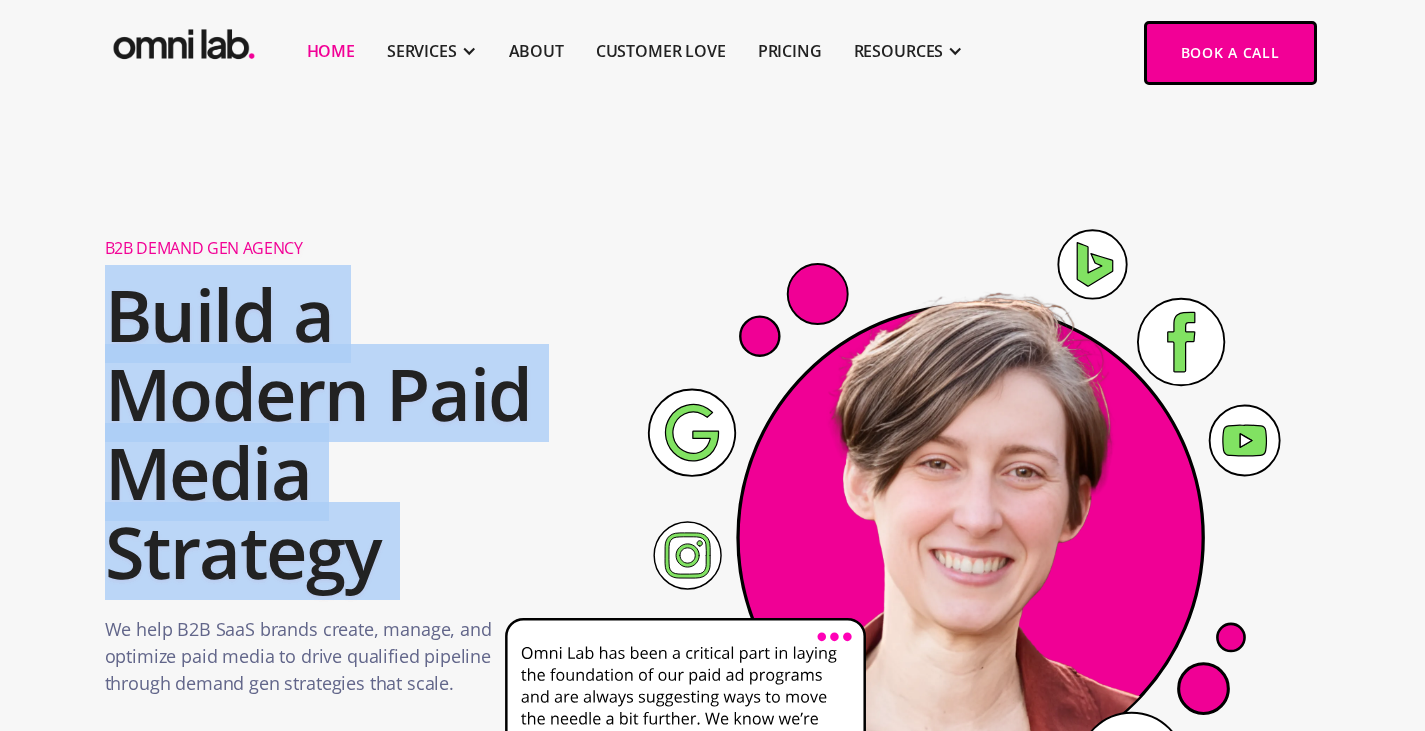 click on "Build a Modern Paid Media Strategy" at bounding box center [355, 433] 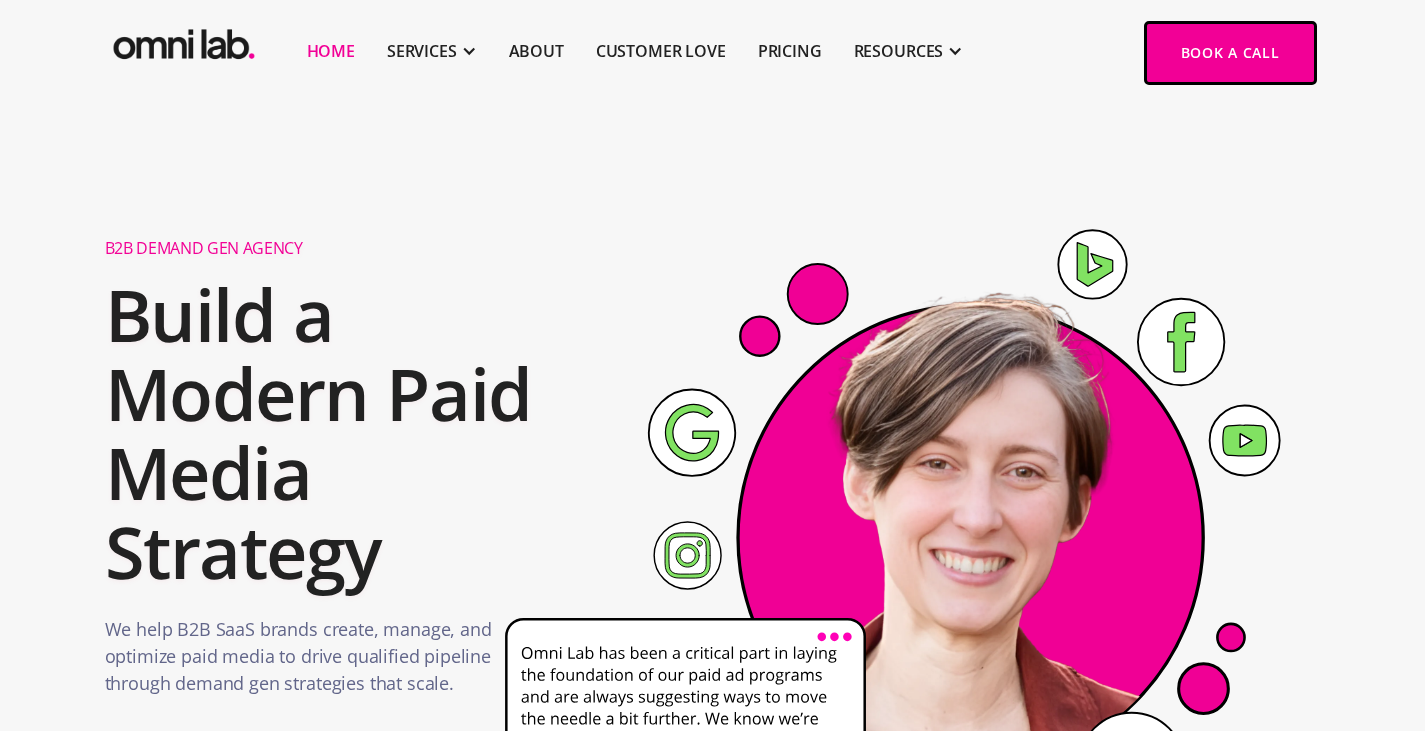click on "Build a Modern Paid Media Strategy" at bounding box center [355, 433] 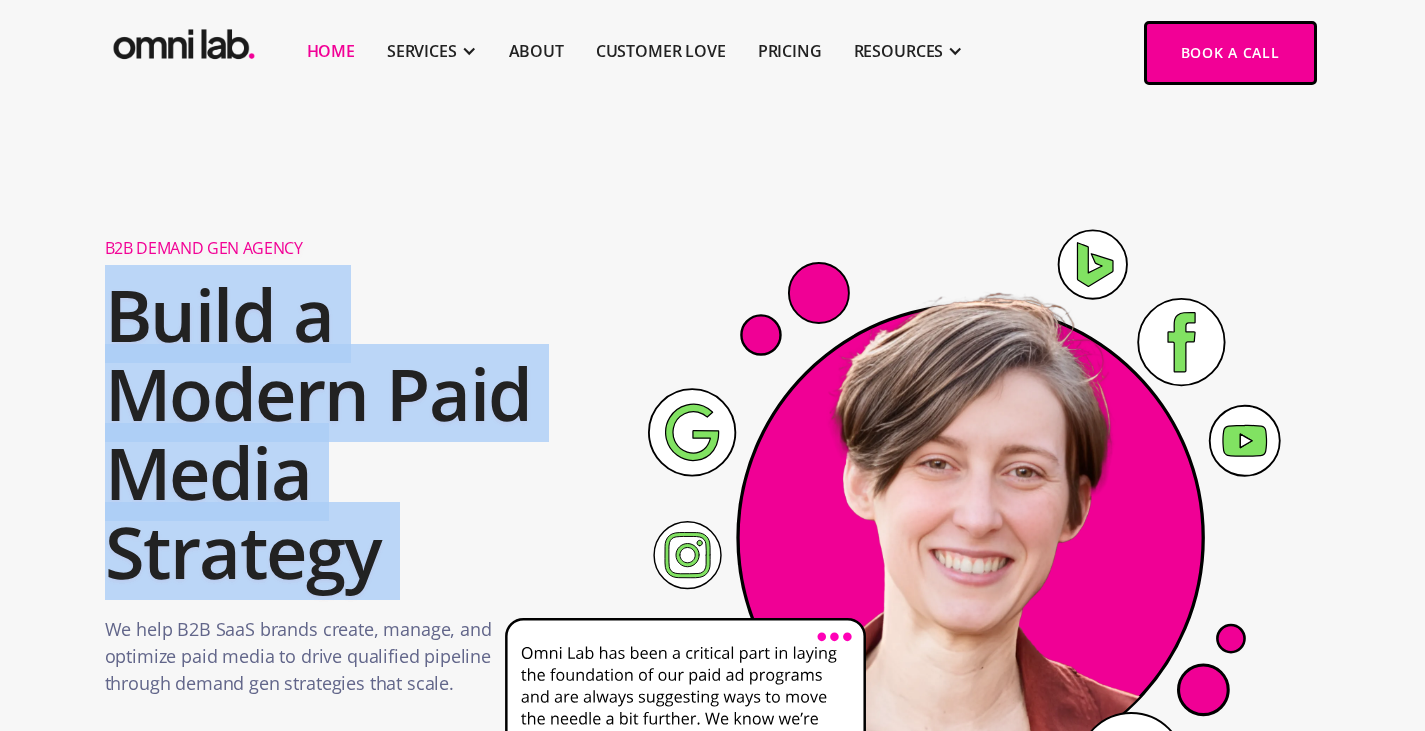 drag, startPoint x: 290, startPoint y: 306, endPoint x: 231, endPoint y: 259, distance: 75.43209 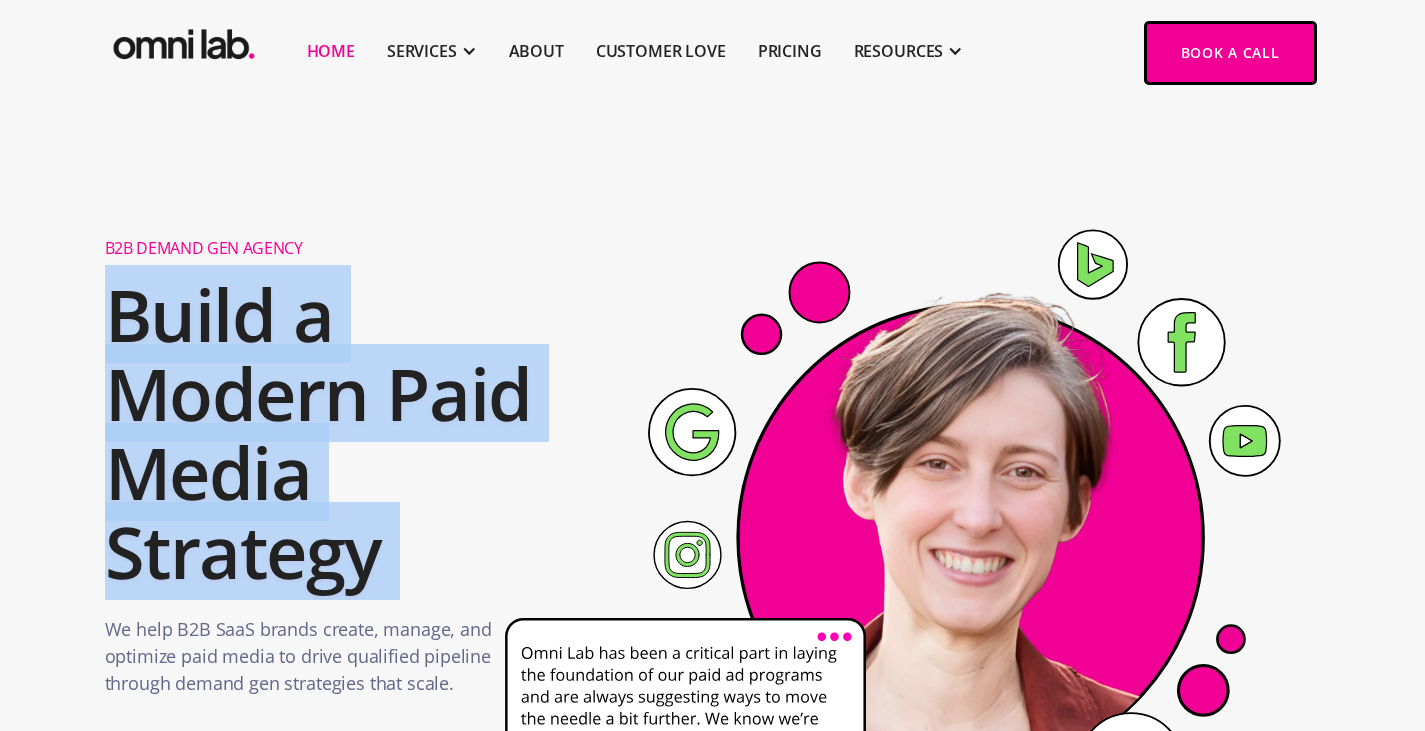 click on "Build a Modern Paid Media Strategy" at bounding box center [355, 433] 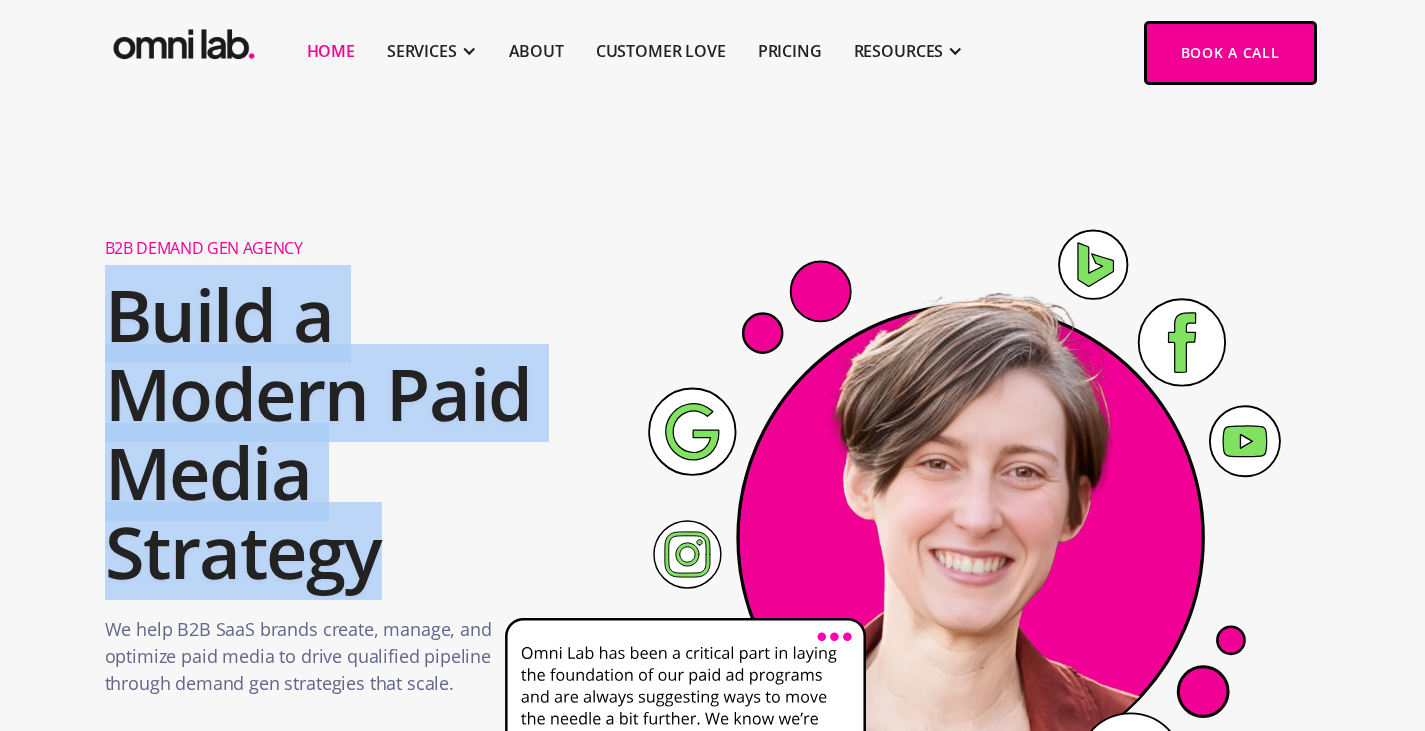 drag, startPoint x: 231, startPoint y: 259, endPoint x: 329, endPoint y: 405, distance: 175.84084 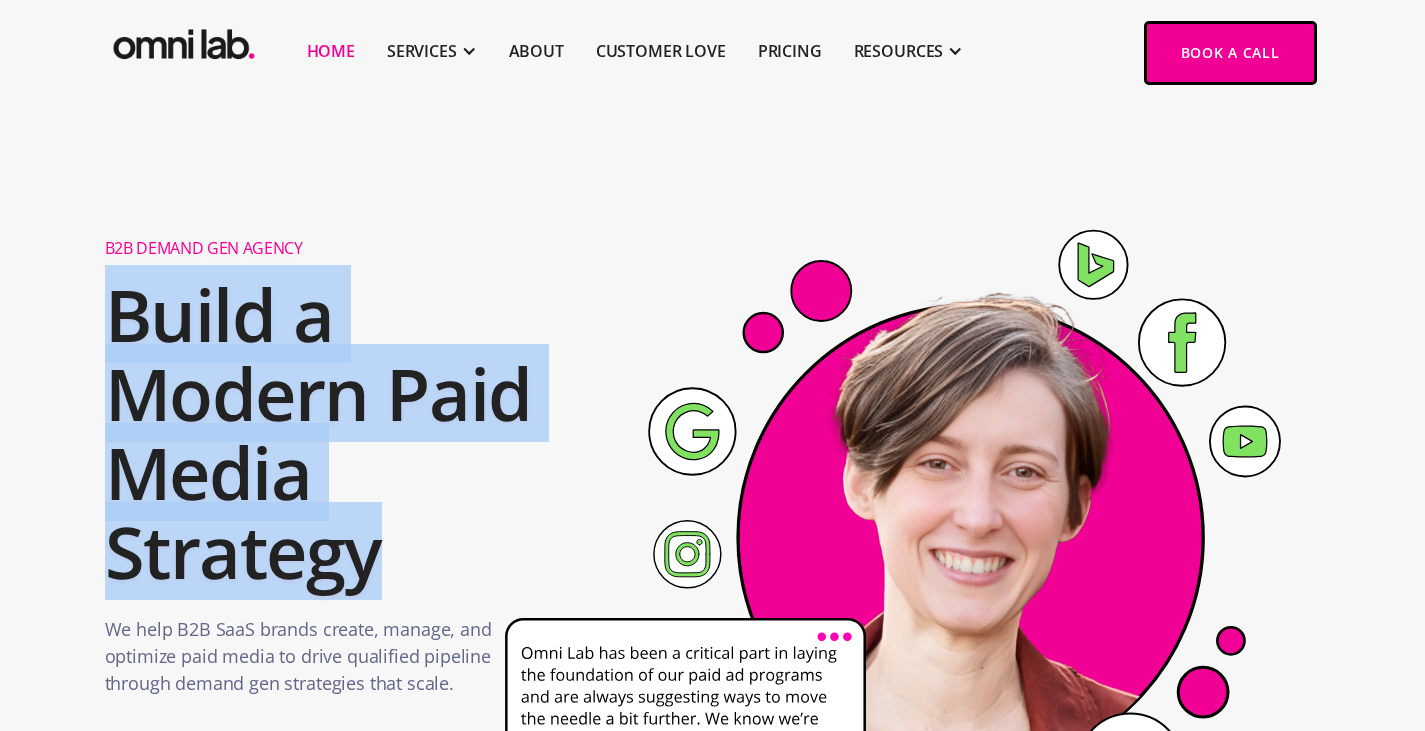 click on "Build a Modern Paid Media Strategy" at bounding box center (355, 433) 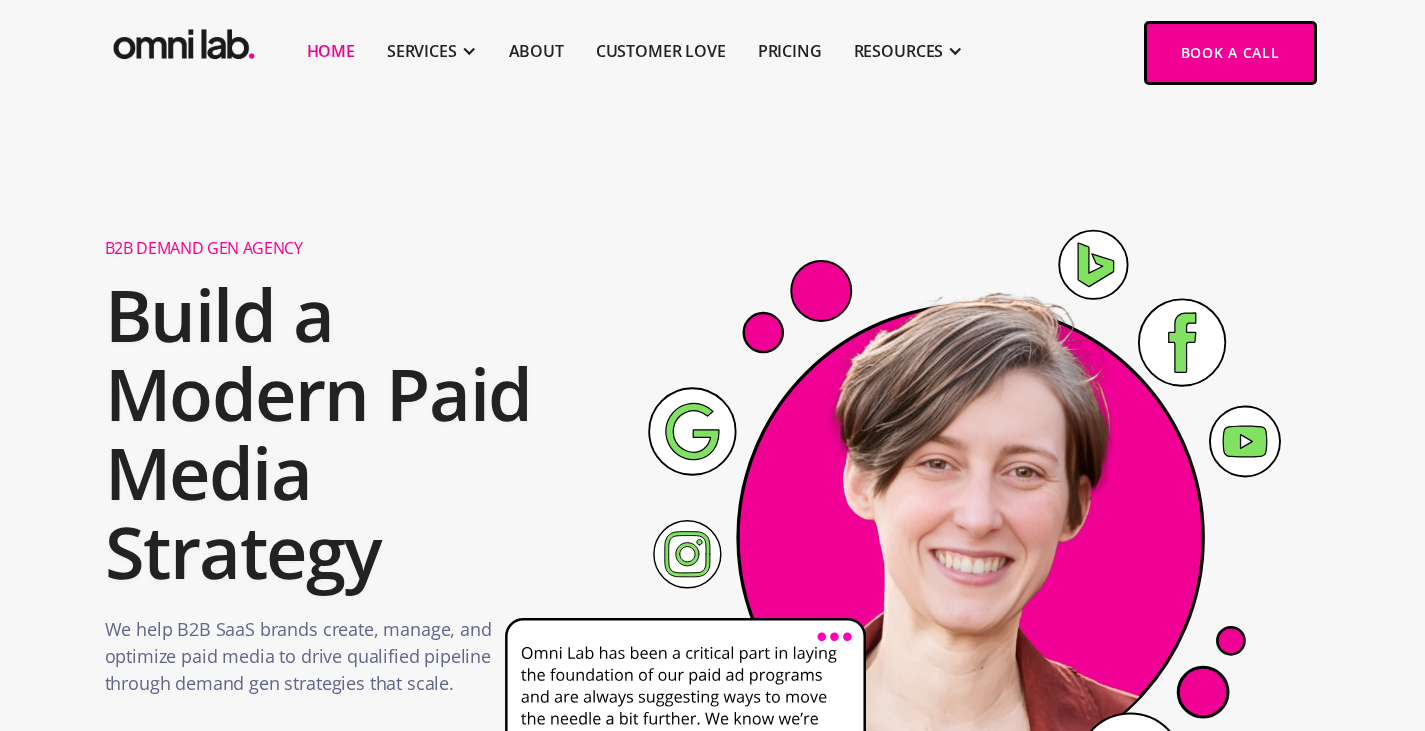 click on "Build a Modern Paid Media Strategy" at bounding box center (355, 433) 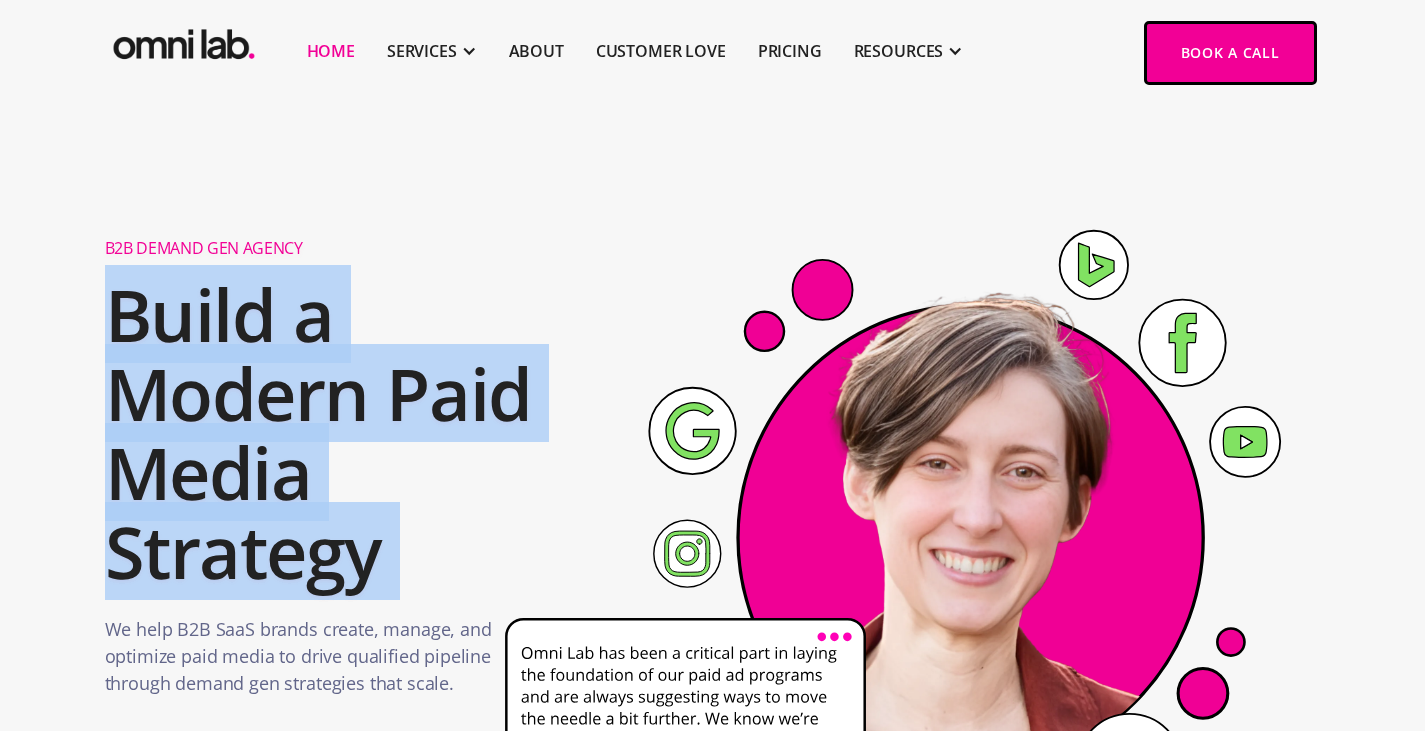 drag, startPoint x: 329, startPoint y: 405, endPoint x: 271, endPoint y: 317, distance: 105.3945 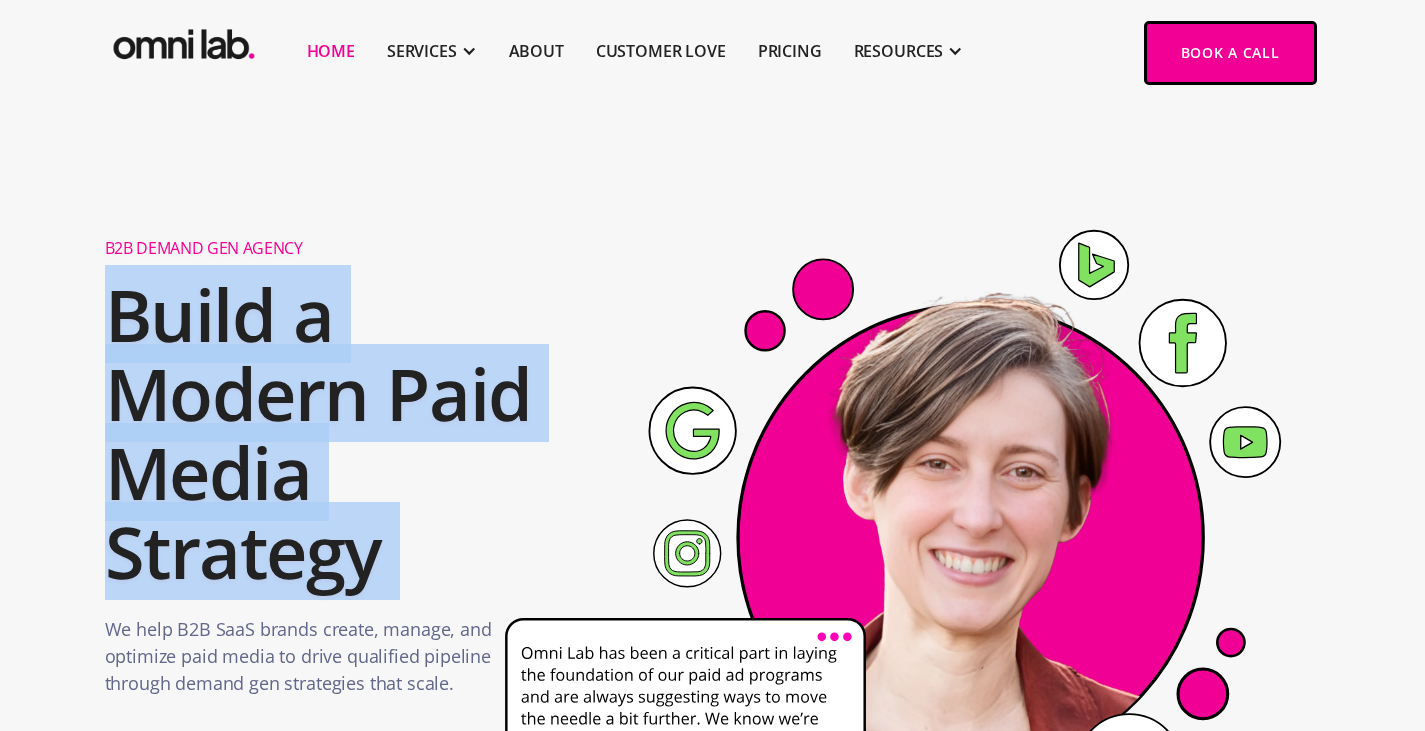 click on "Build a Modern Paid Media Strategy" at bounding box center [355, 433] 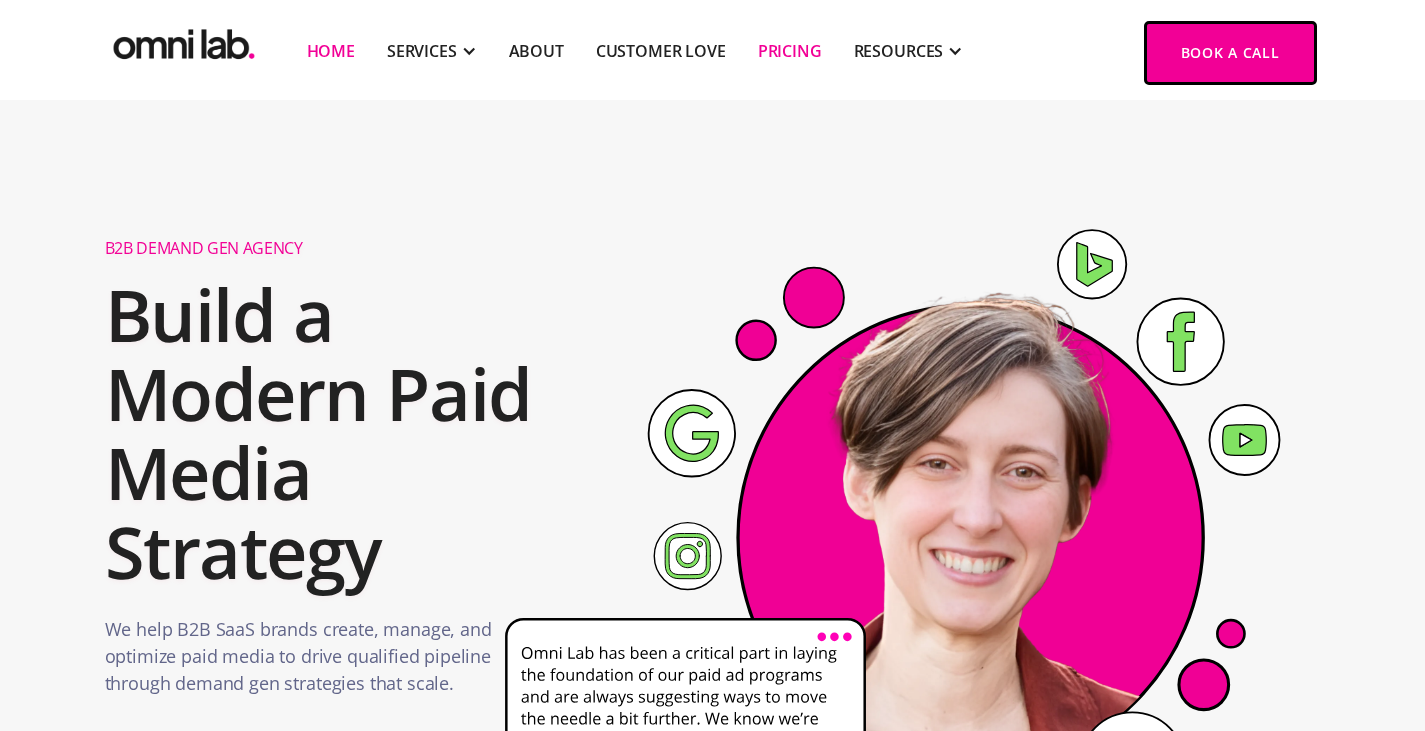 click on "Pricing" at bounding box center [790, 51] 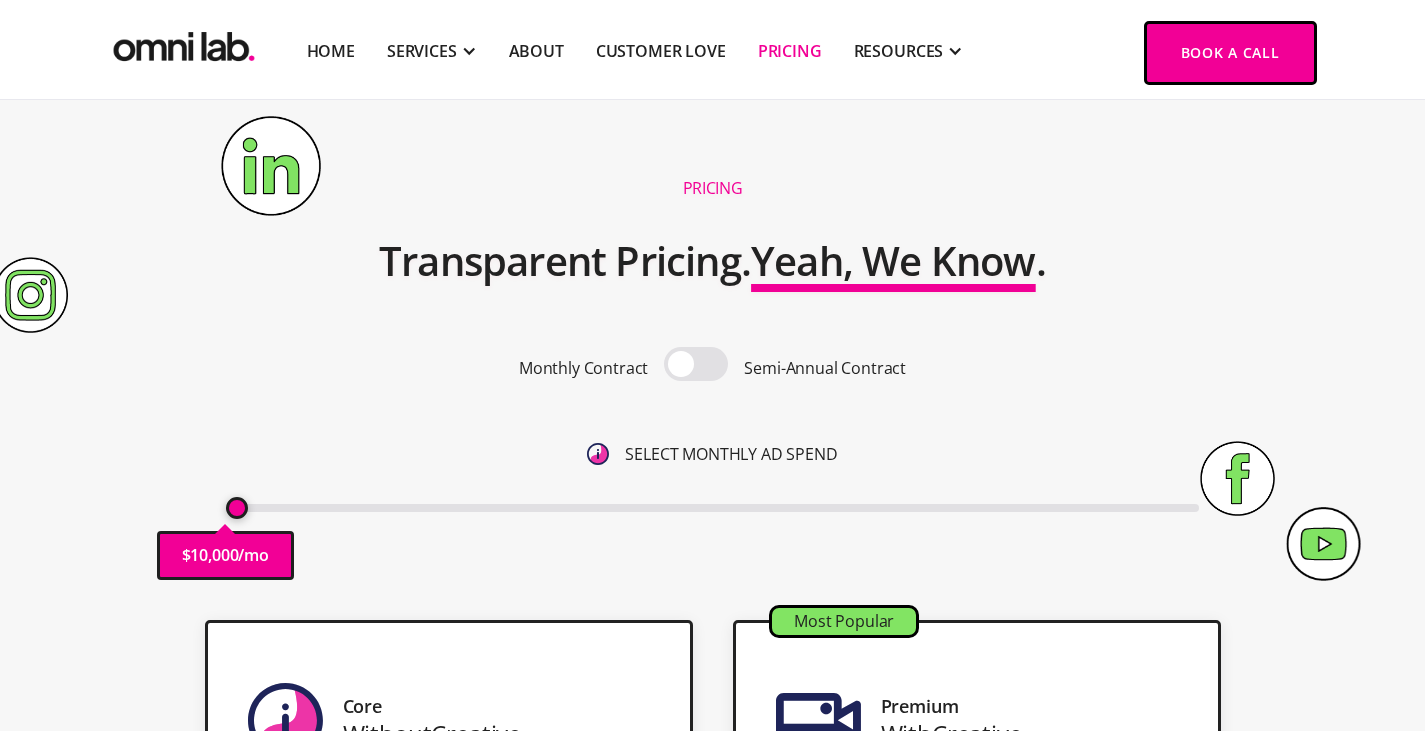 scroll, scrollTop: 1316, scrollLeft: 0, axis: vertical 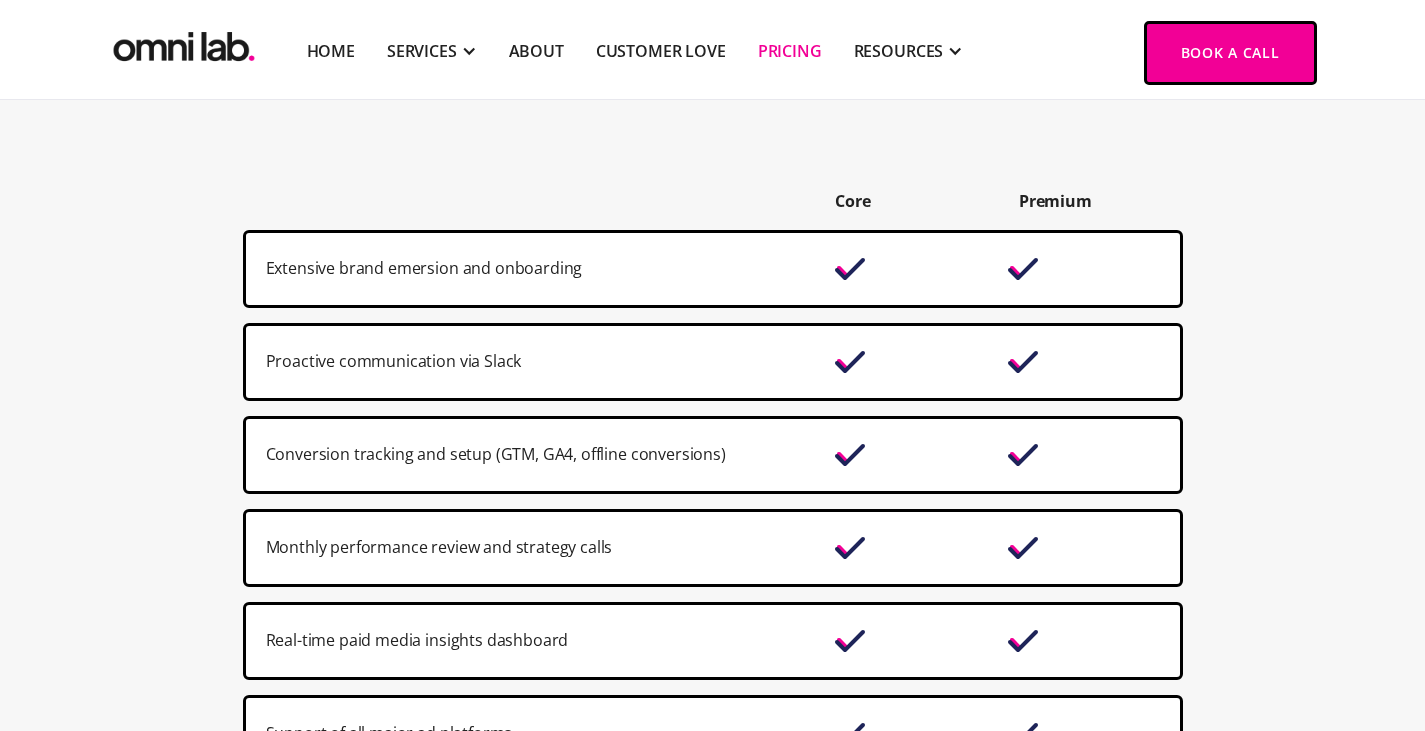 click on "Extensive brand emersion and onboarding" at bounding box center (540, 268) 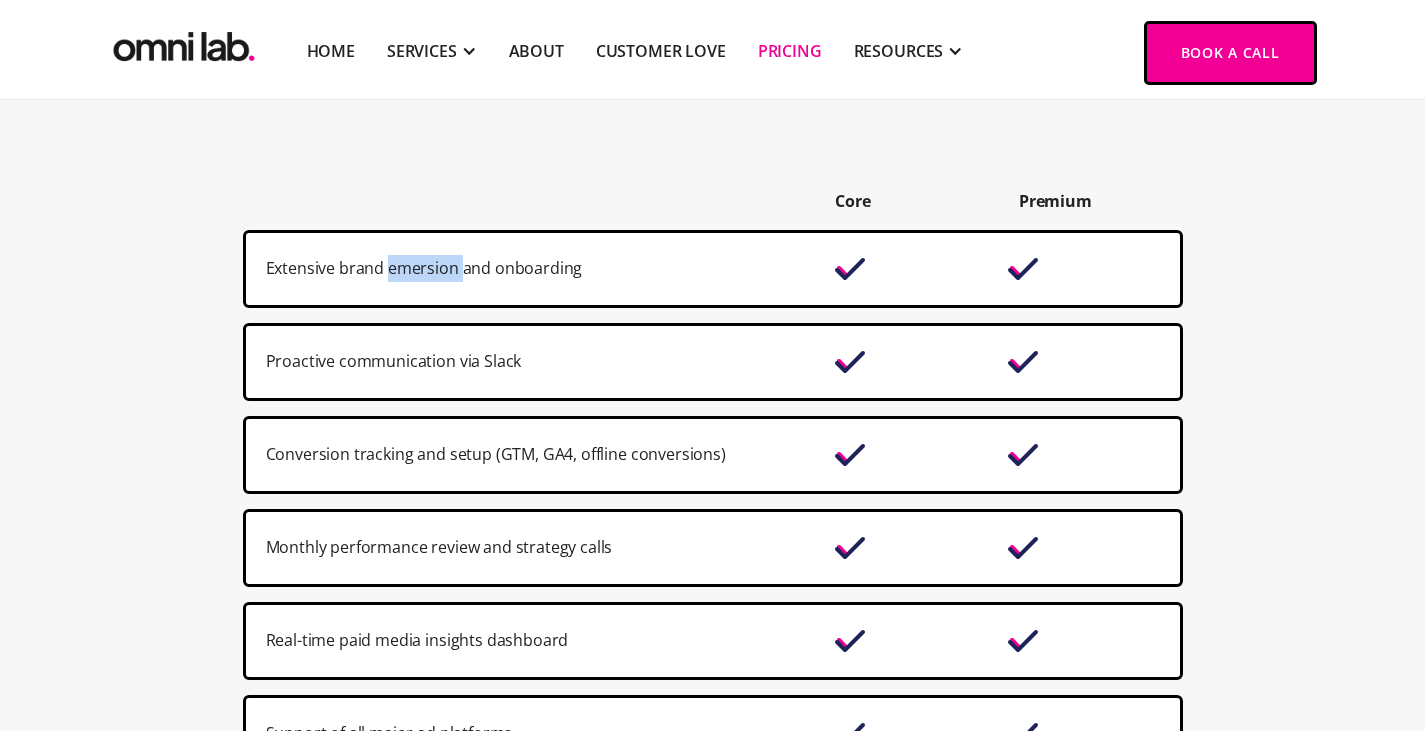 click on "Extensive brand emersion and onboarding" at bounding box center (540, 268) 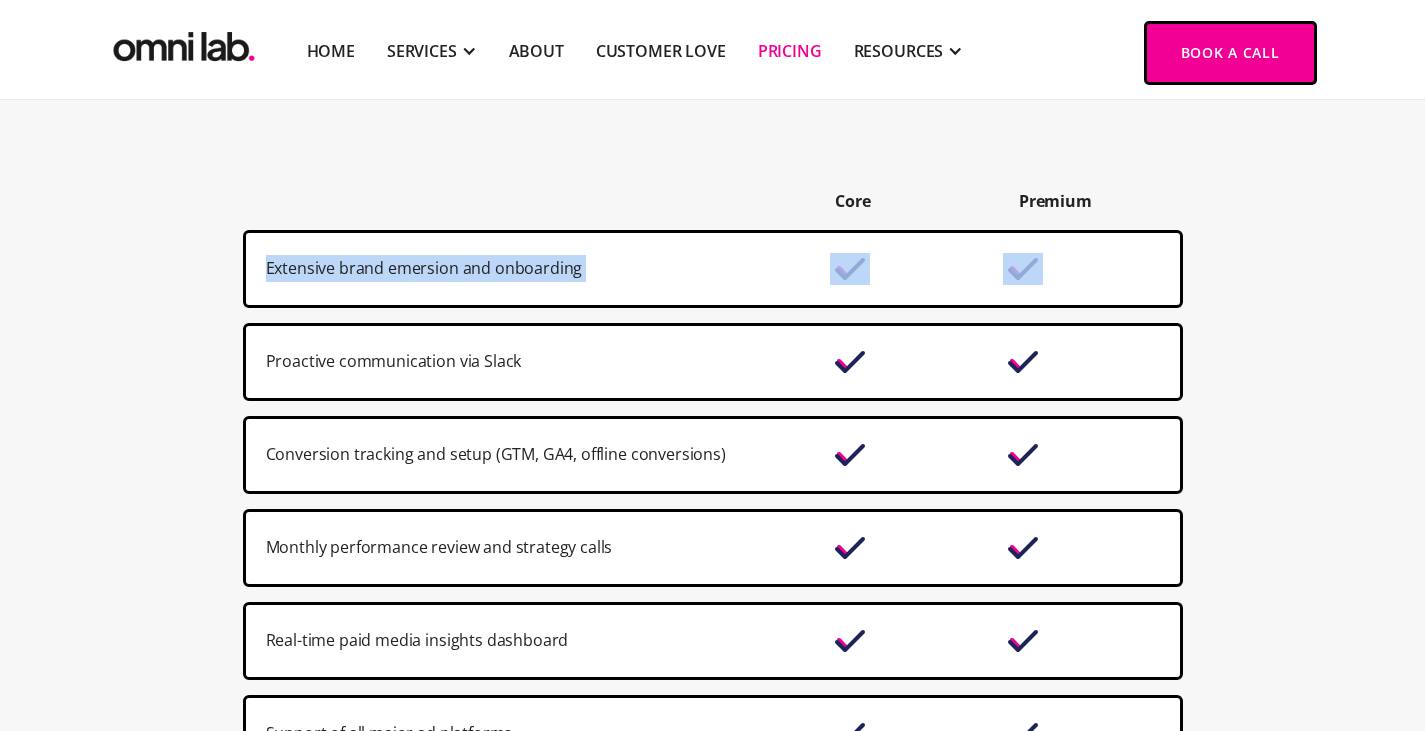 drag, startPoint x: 0, startPoint y: 0, endPoint x: 584, endPoint y: 353, distance: 682.3965 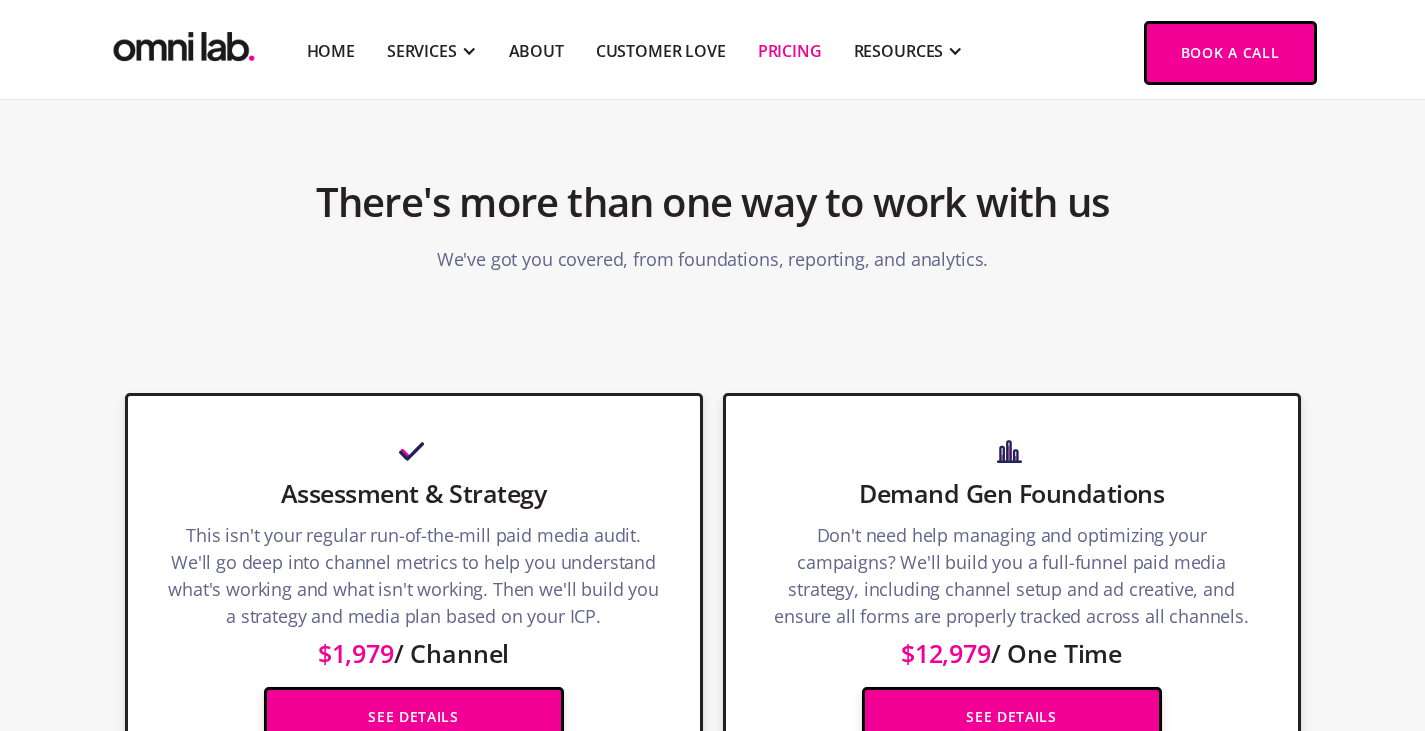 scroll, scrollTop: 2381, scrollLeft: 0, axis: vertical 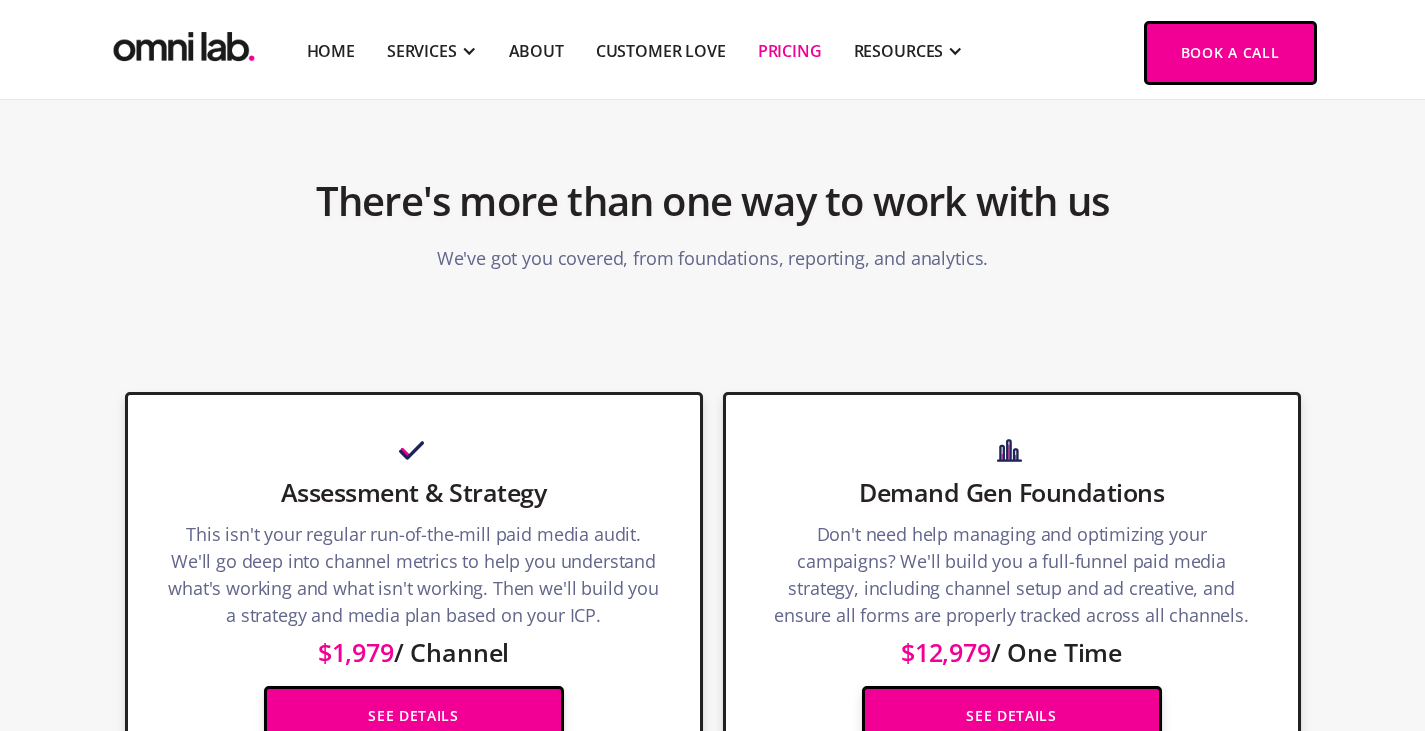 click on "We've got you covered, from foundations, reporting, and analytics." at bounding box center (713, 258) 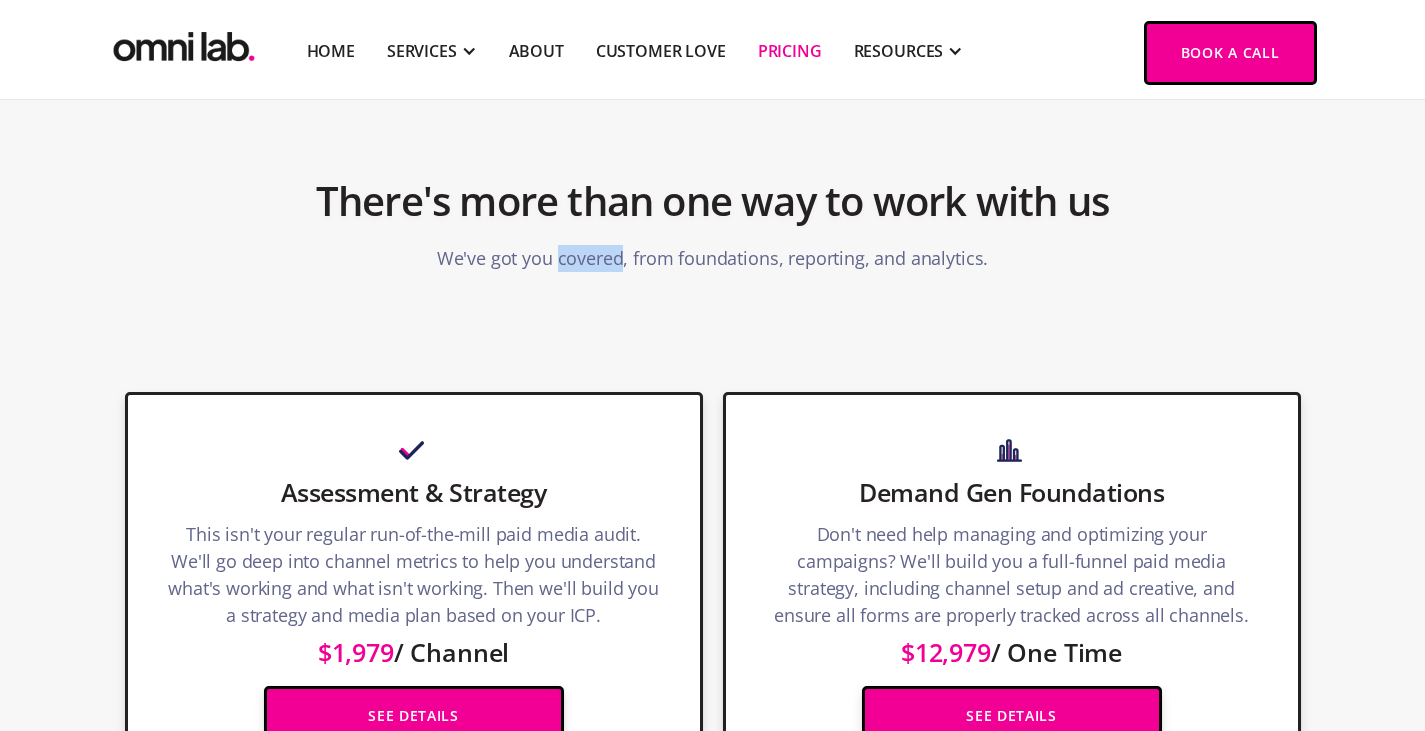 click on "We've got you covered, from foundations, reporting, and analytics." at bounding box center [713, 258] 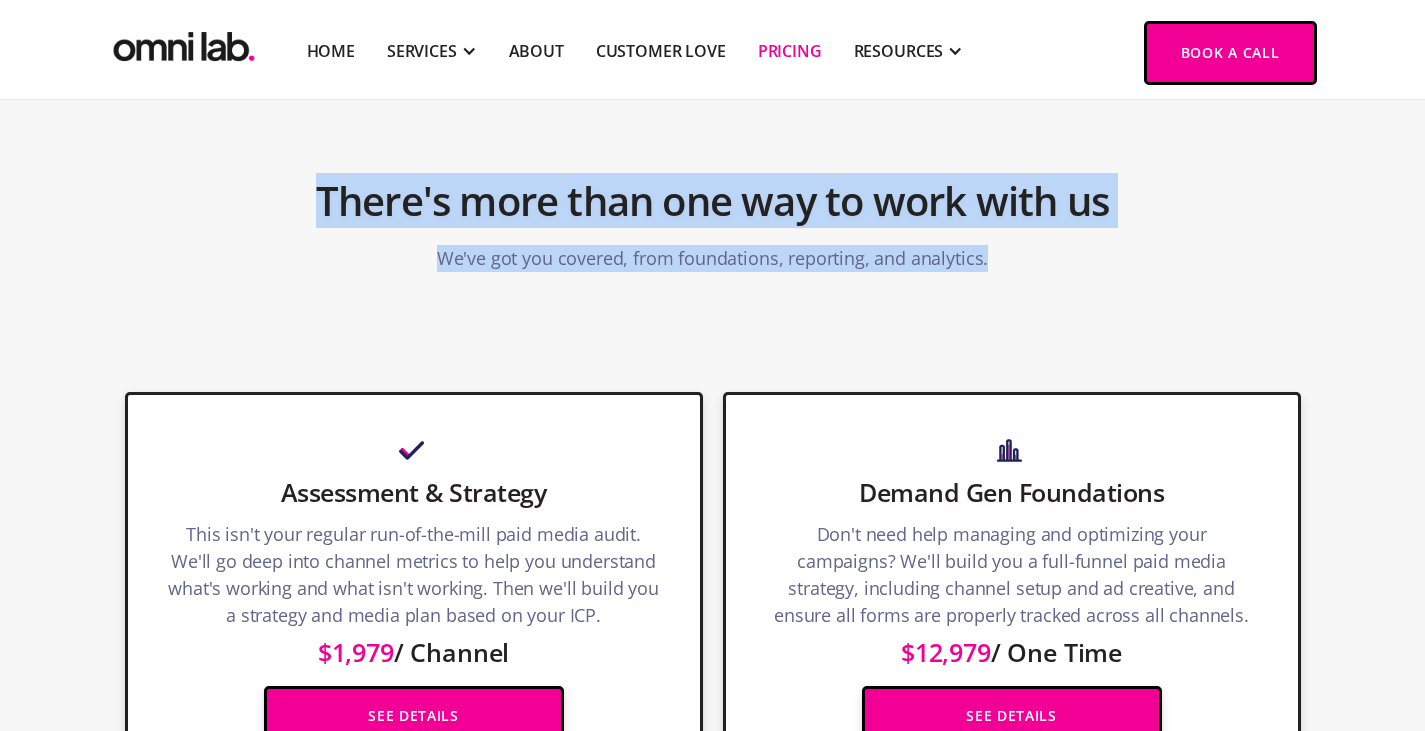 drag, startPoint x: 583, startPoint y: 255, endPoint x: 561, endPoint y: 192, distance: 66.730804 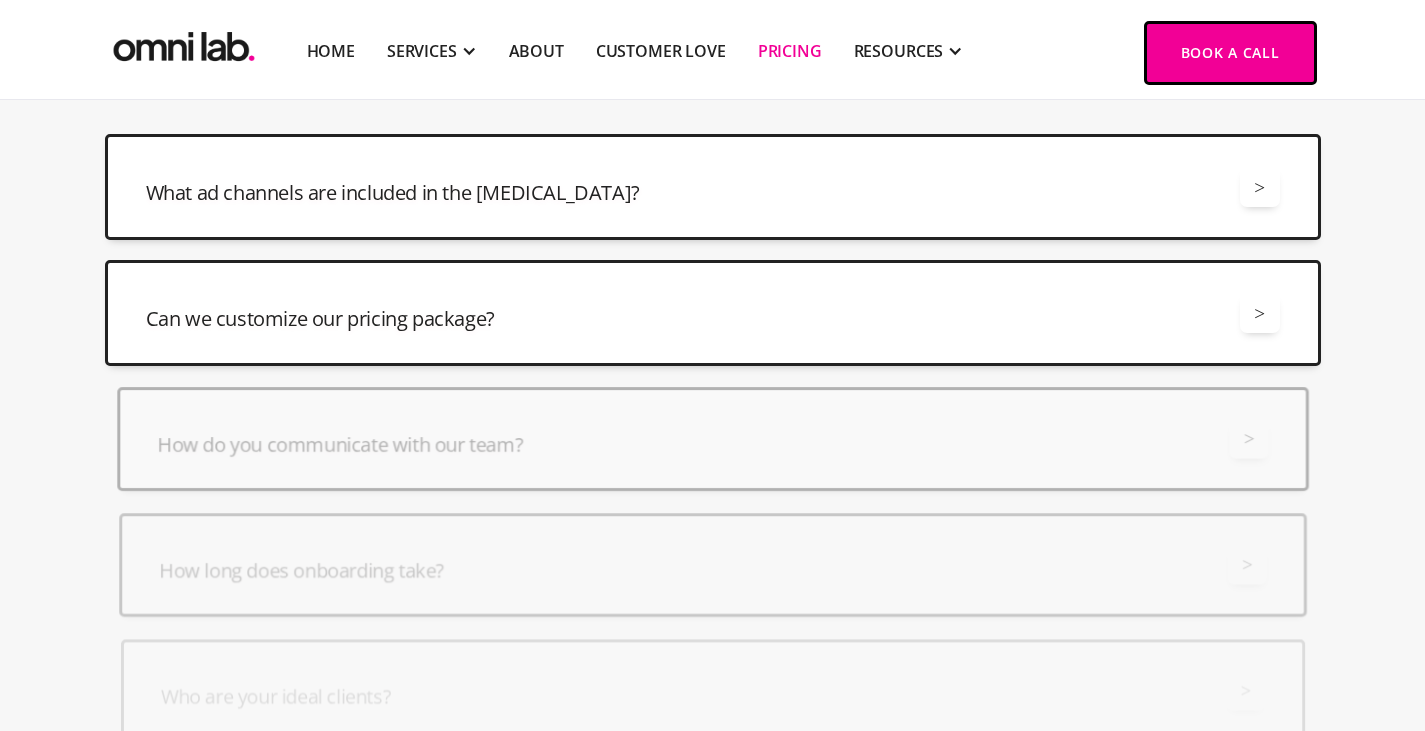 scroll, scrollTop: 4823, scrollLeft: 0, axis: vertical 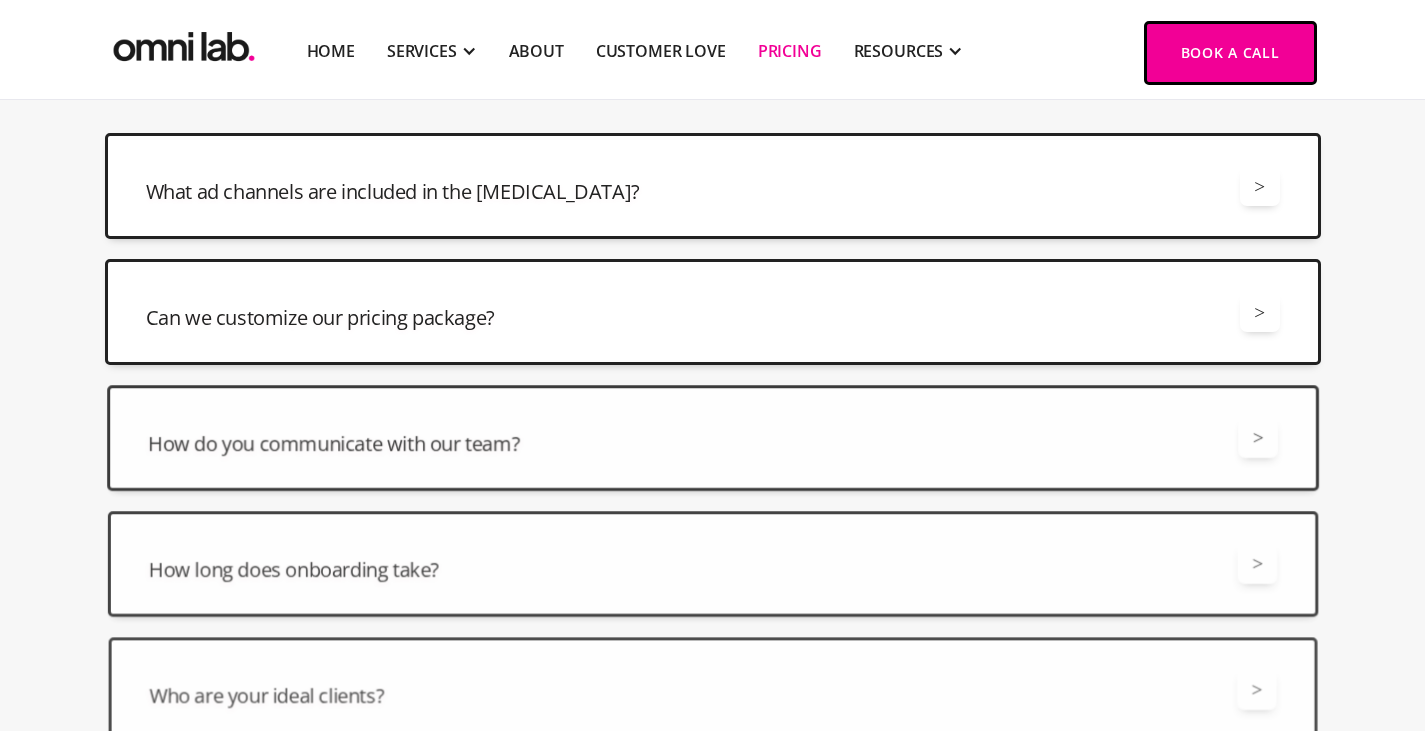 click on "What ad channels are included in the retainer? > All retainers include management for the following channels: Google Ads, Bing Ads, LinkedIn Ads, Meta Ads, YouTube Ads, Display, Reddit, and X. If there isn't an ad channel here, reach out and ask us if we can support it." at bounding box center [713, 186] 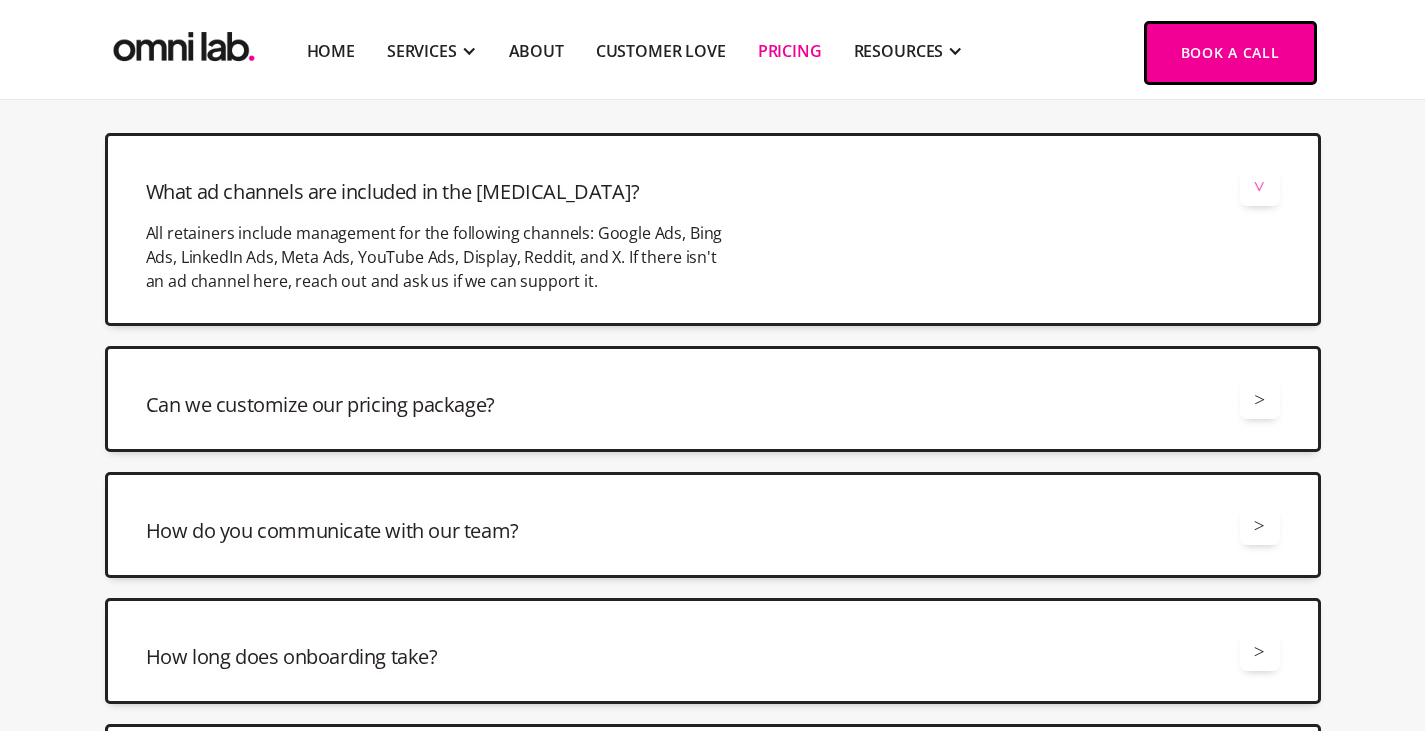 click at bounding box center (441, 213) 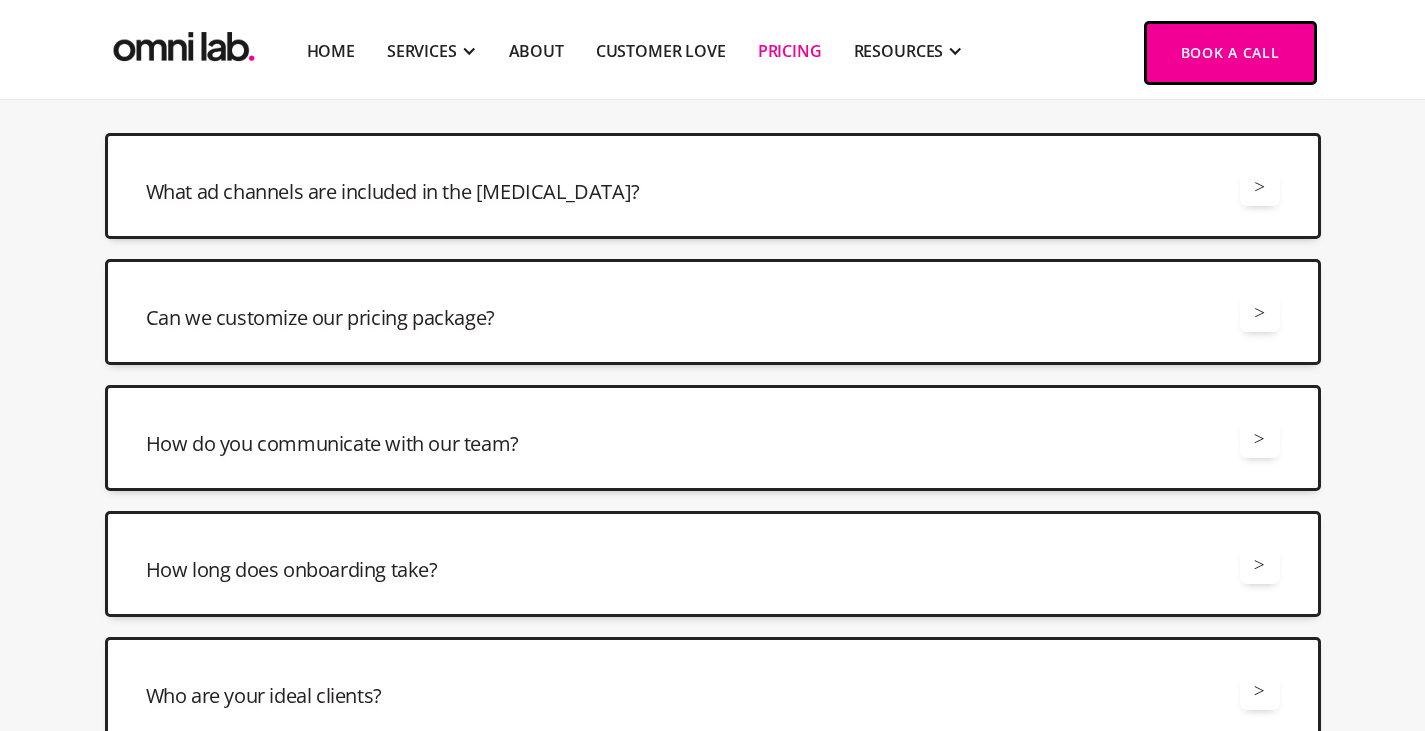 click on "Can we customize our pricing package? > Yes, we offer a number of different ways to work with us. We've got you covered, from full-channel management and account setup to monthly reports. See our pricing page for more details." at bounding box center (713, 312) 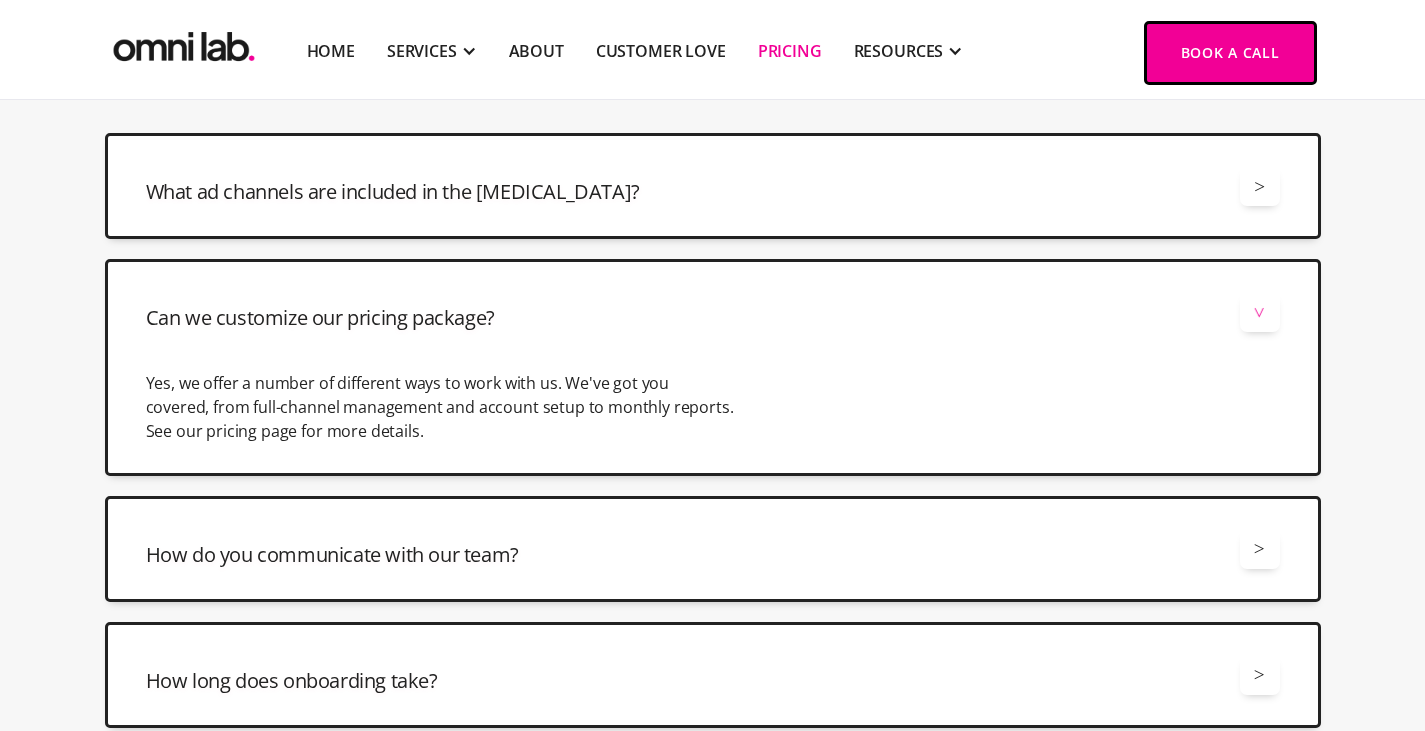 click on "Can we customize our pricing package? >" at bounding box center (713, 312) 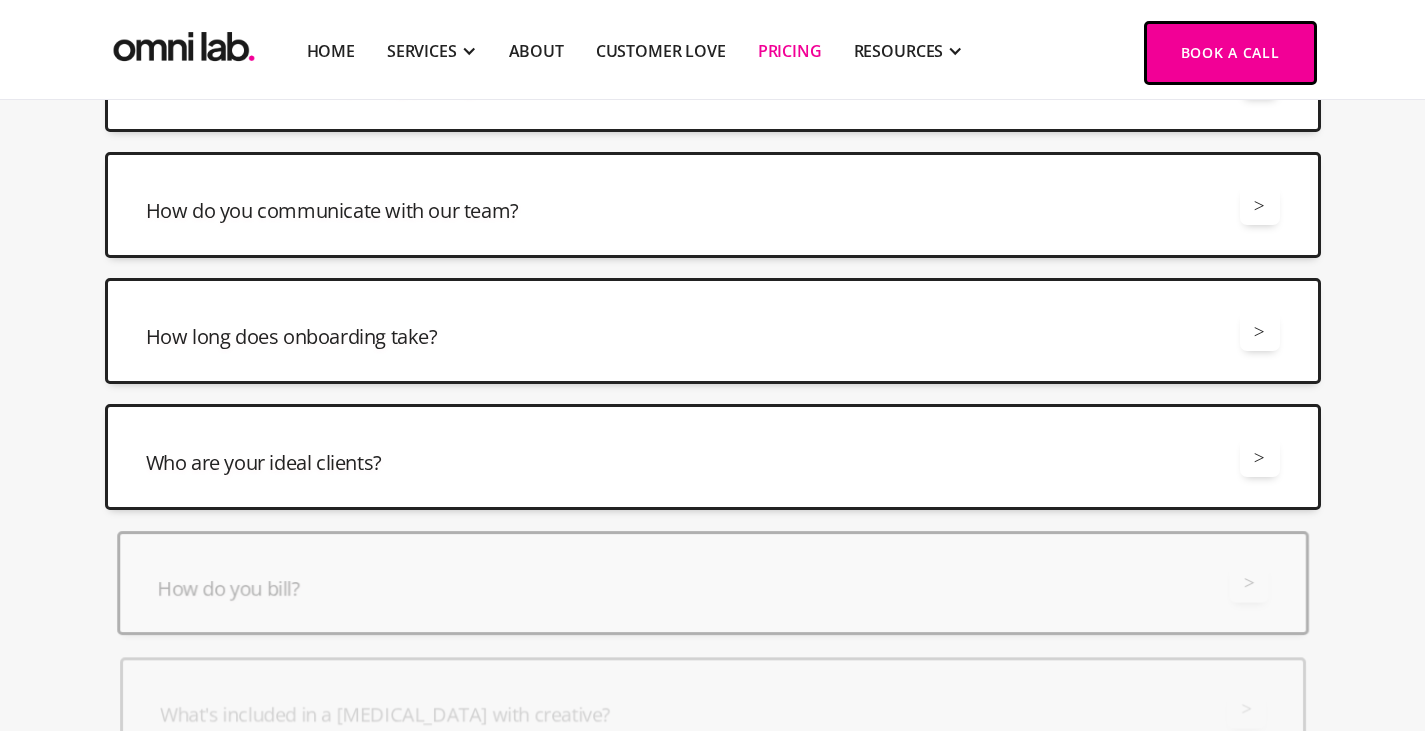 click on "How do you communicate with our team?" at bounding box center (332, 211) 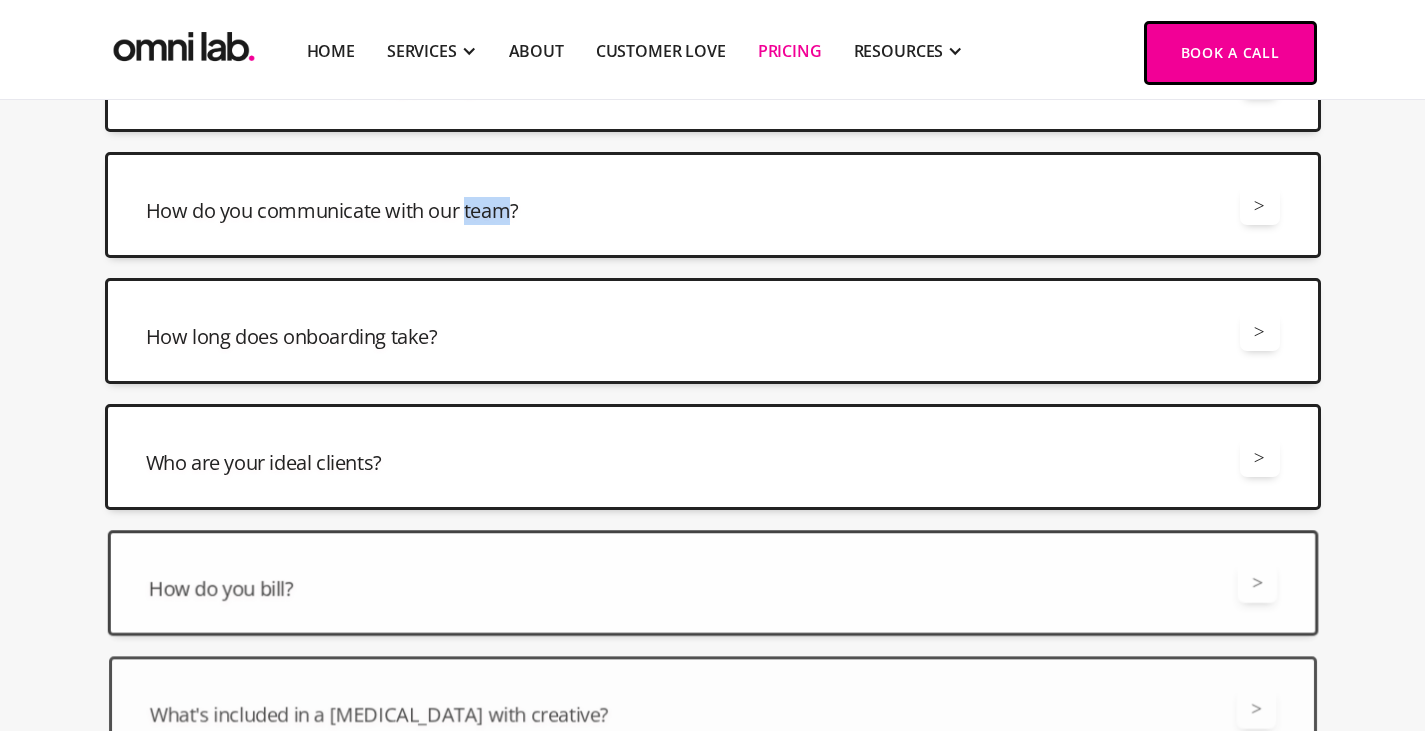 click on "How do you communicate with our team?" at bounding box center (332, 211) 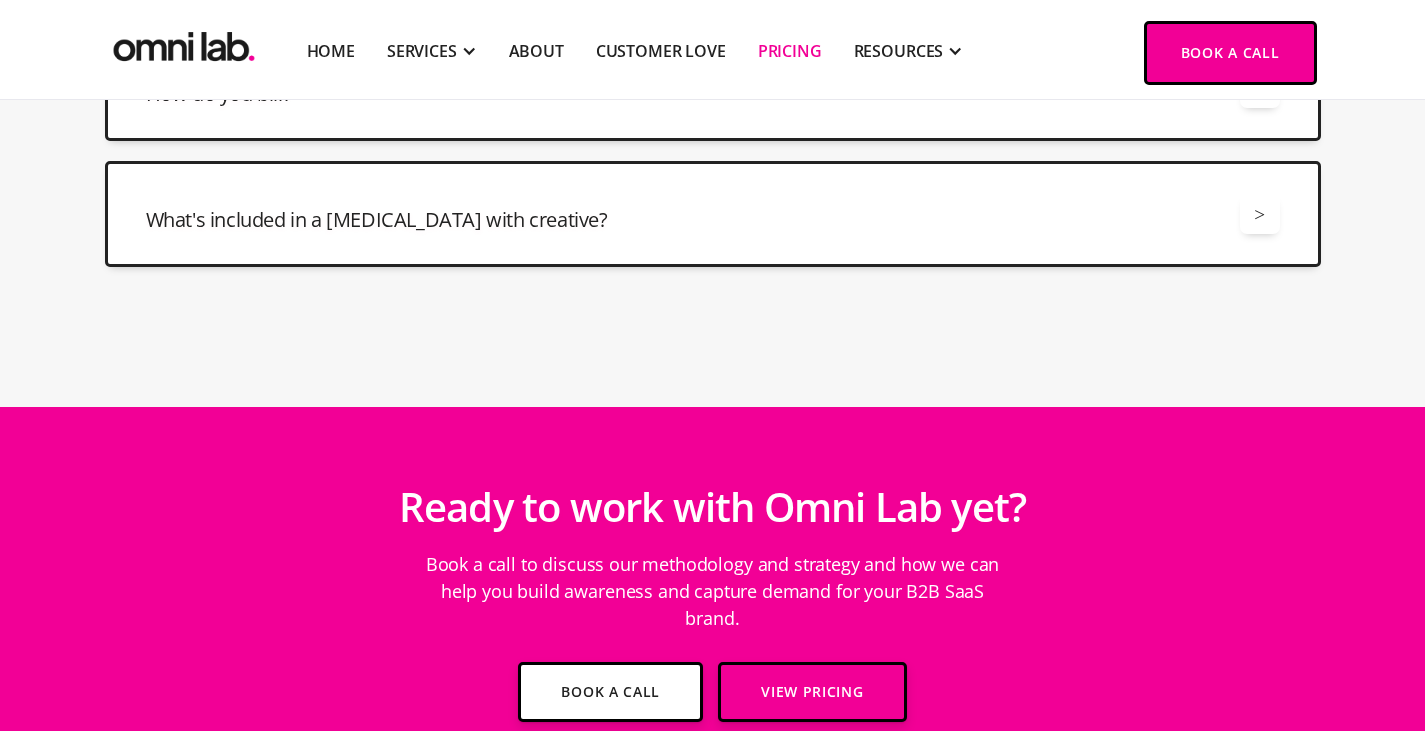 click on "What ad channels are included in the retainer? > All retainers include management for the following channels: Google Ads, Bing Ads, LinkedIn Ads, Meta Ads, YouTube Ads, Display, Reddit, and X. If there isn't an ad channel here, reach out and ask us if we can support it.  Can we customize our pricing package? > Yes, we offer a number of different ways to work with us. We've got you covered, from full-channel management and account setup to monthly reports. See our pricing page for more details.  How do you communicate with our team? > We'll invite you to a shared Slack channel and Monday.com (for project management) to keep us aligned on what's working and what's not working. During onboarding we will meet every week to ensure strong alignment between your team and ours. After onboarding, we'll move to a bi-weekly 60/min cadence to plan future campaigns and review performance.  How long does onboarding take? > Who are your ideal clients? > How do you bill? > What's included in a retainer with creative? >" at bounding box center [713, -164] 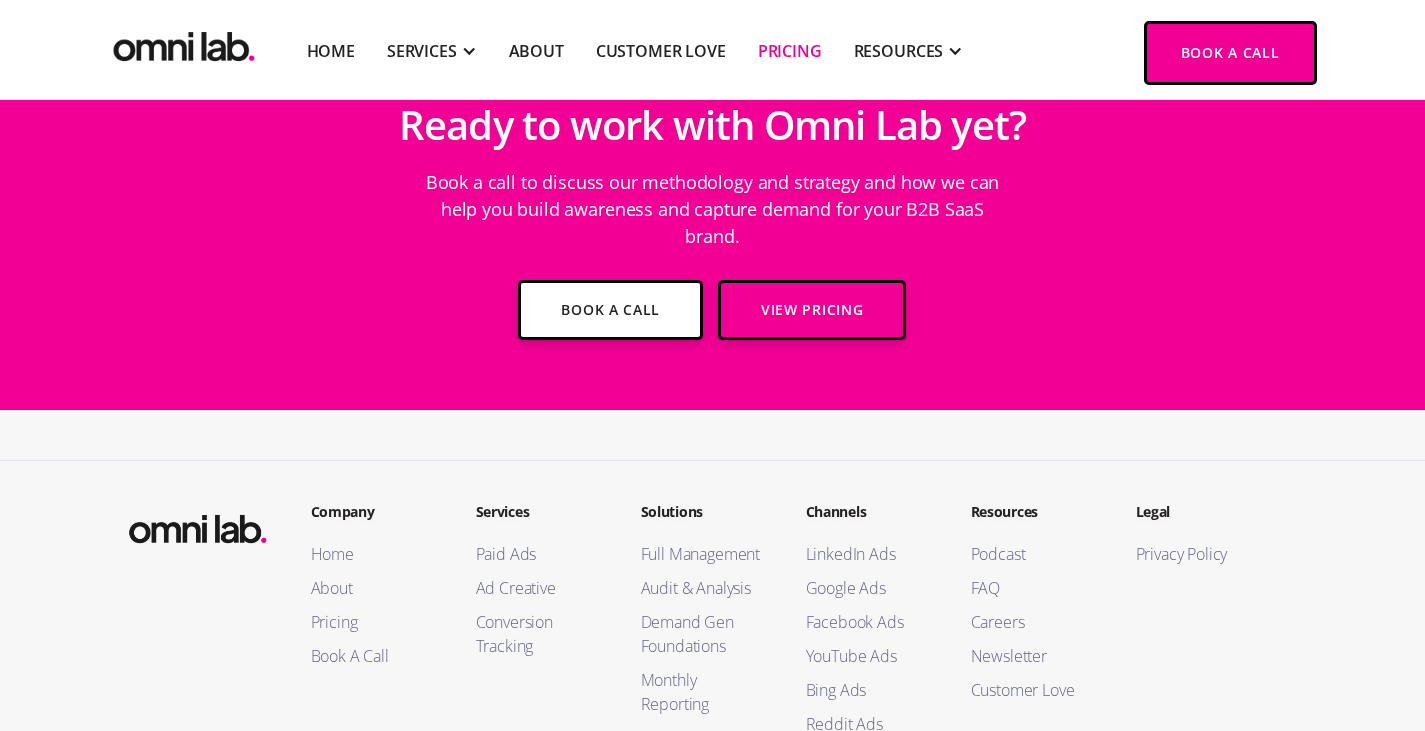 scroll, scrollTop: 5936, scrollLeft: 0, axis: vertical 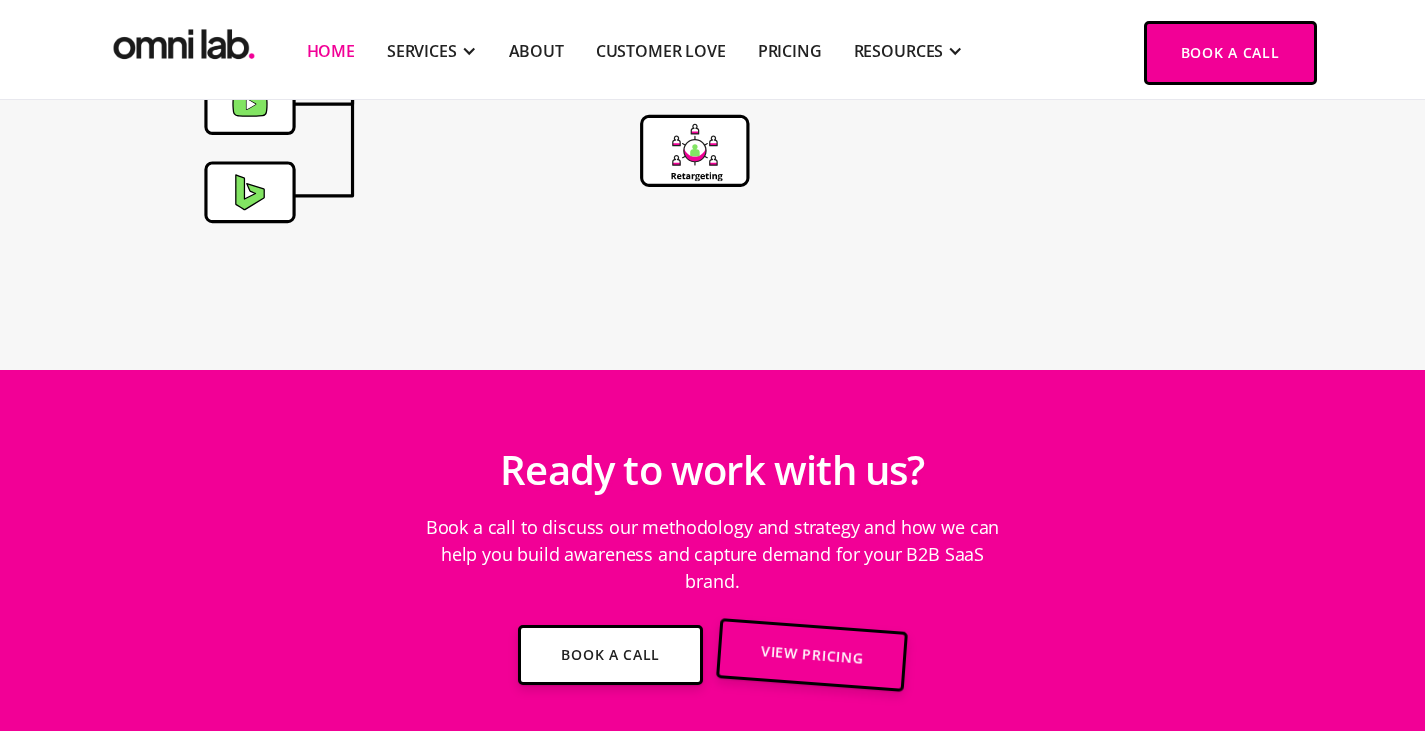 click on "Ready to work with us?" at bounding box center [712, 470] 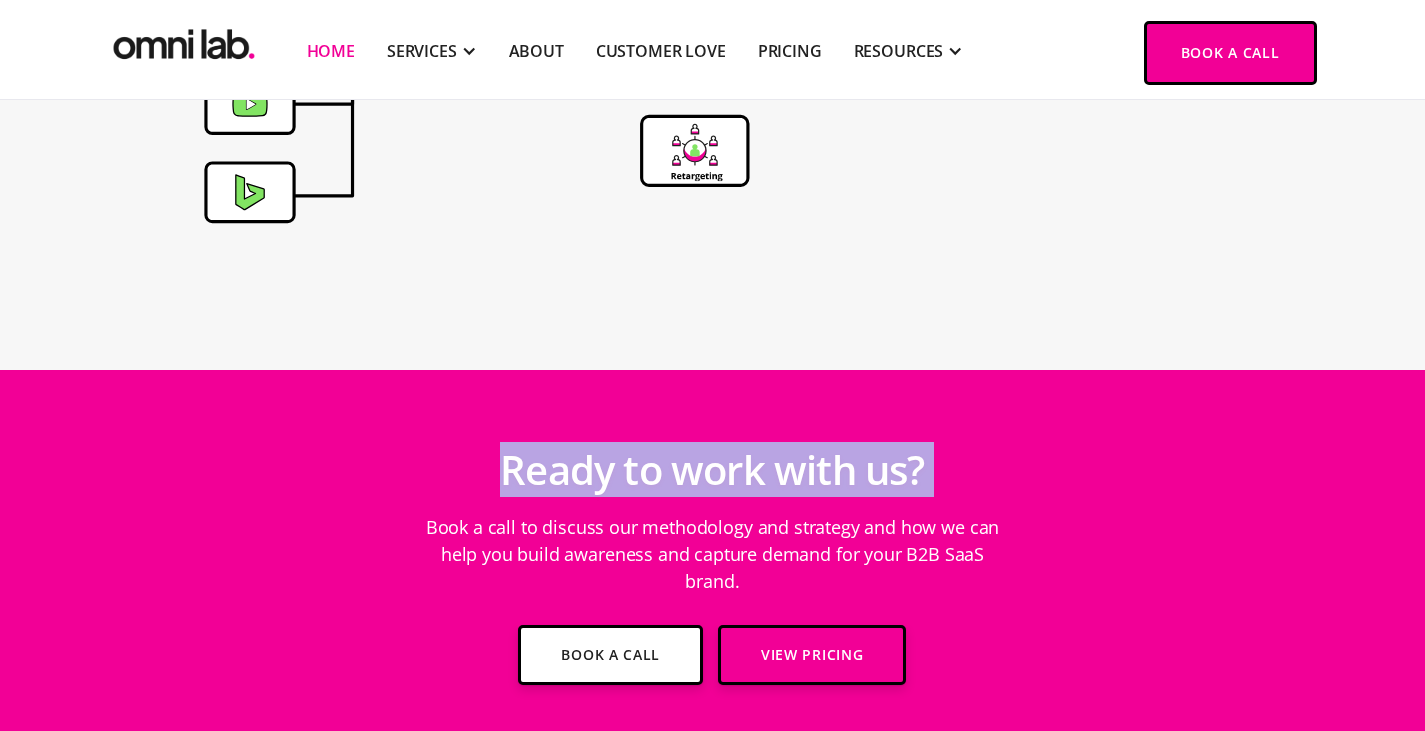 click on "Ready to work with us?" at bounding box center [712, 470] 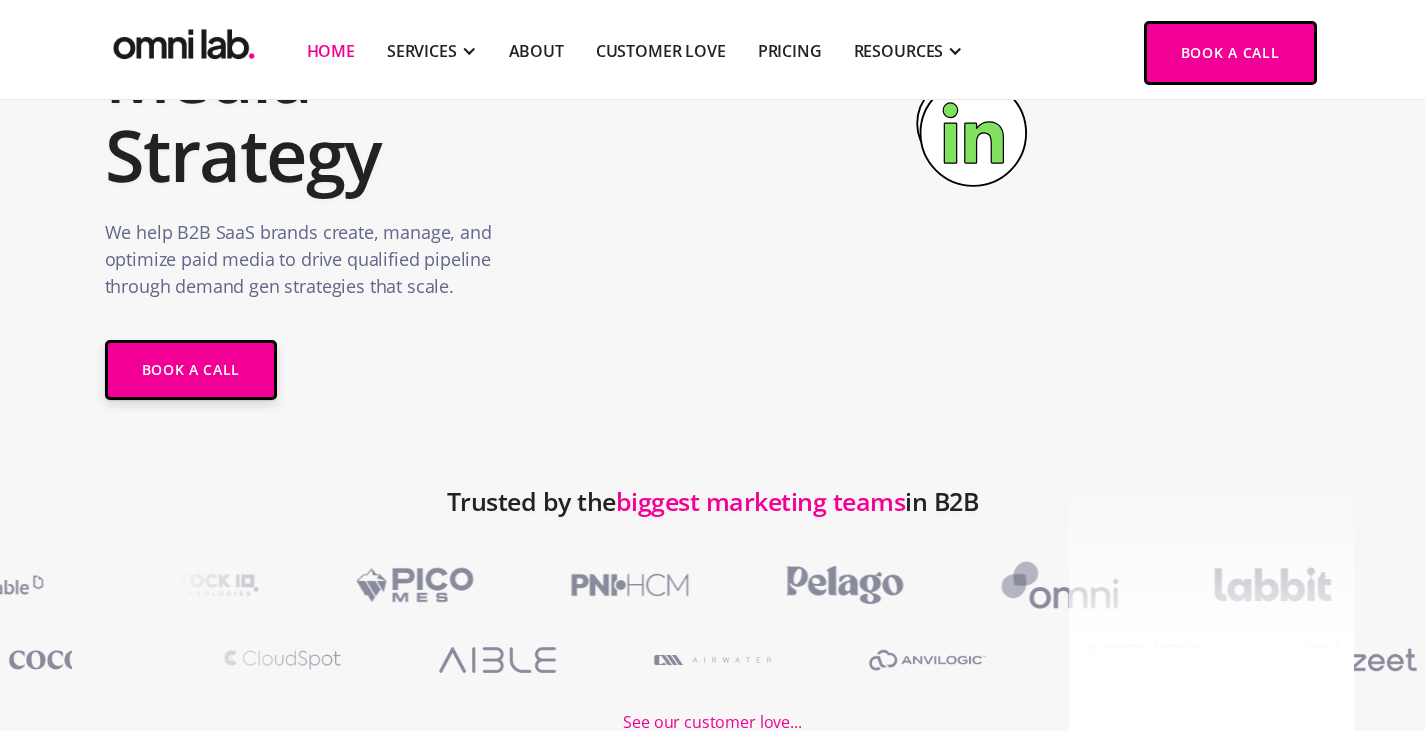 scroll, scrollTop: 0, scrollLeft: 0, axis: both 